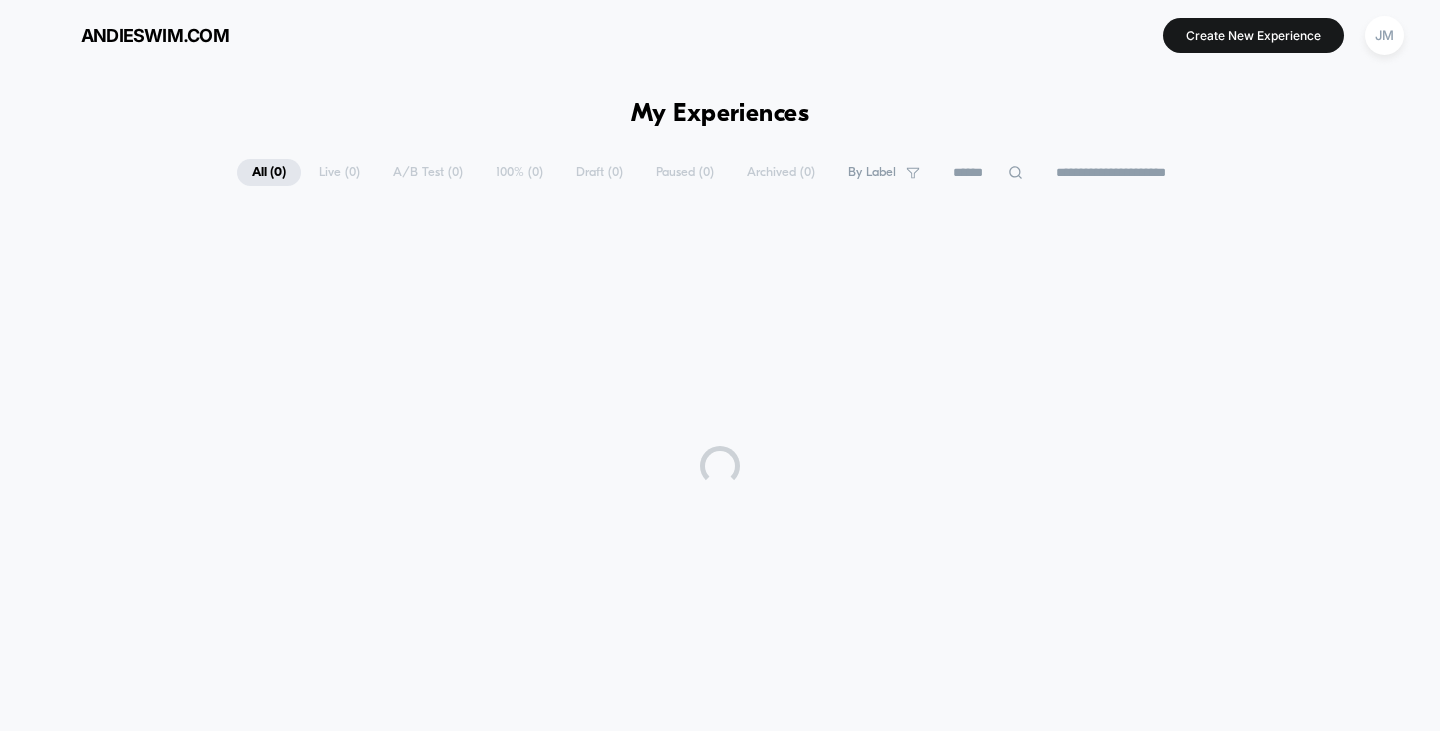 scroll, scrollTop: 0, scrollLeft: 0, axis: both 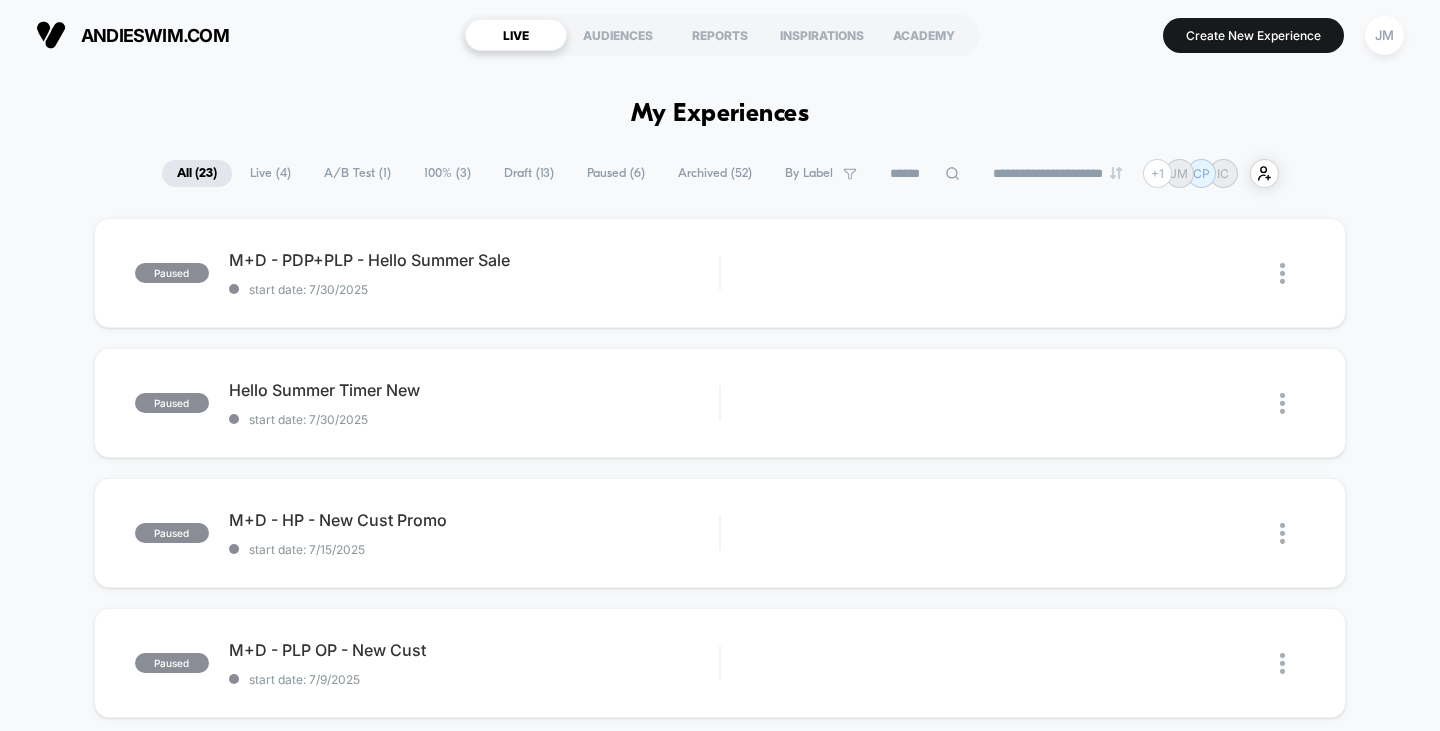 click on "A/B Test ( 1 )" at bounding box center (357, 173) 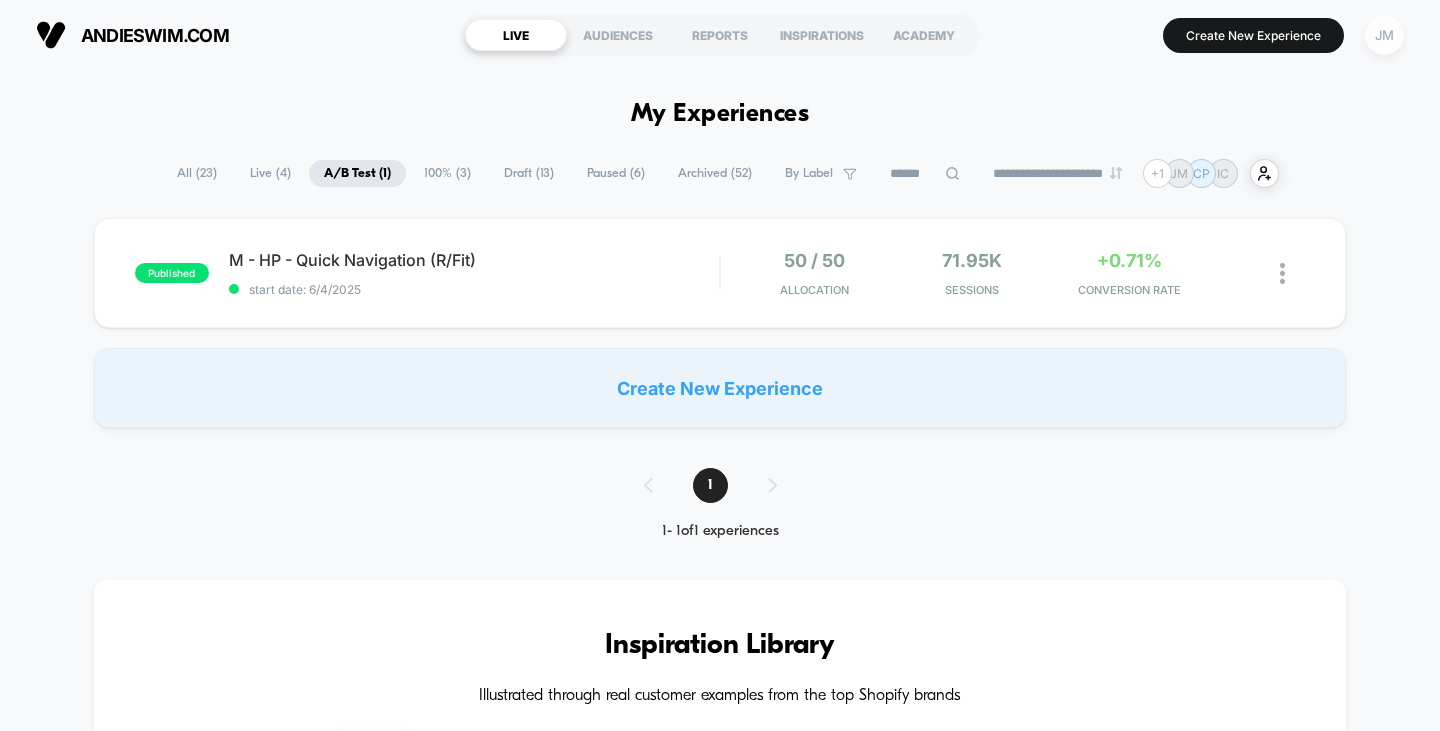 click on "JM" at bounding box center [1384, 35] 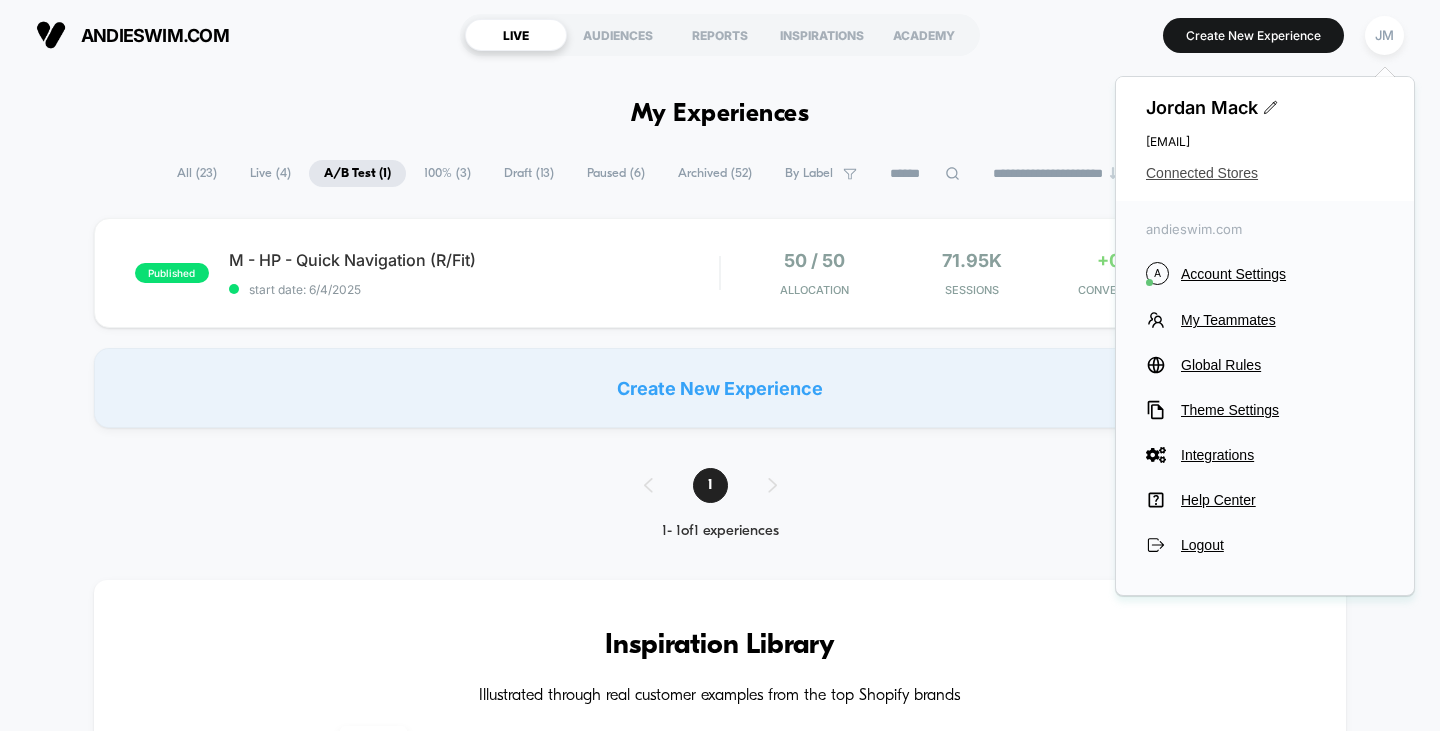 click on "Connected Stores" at bounding box center (1265, 173) 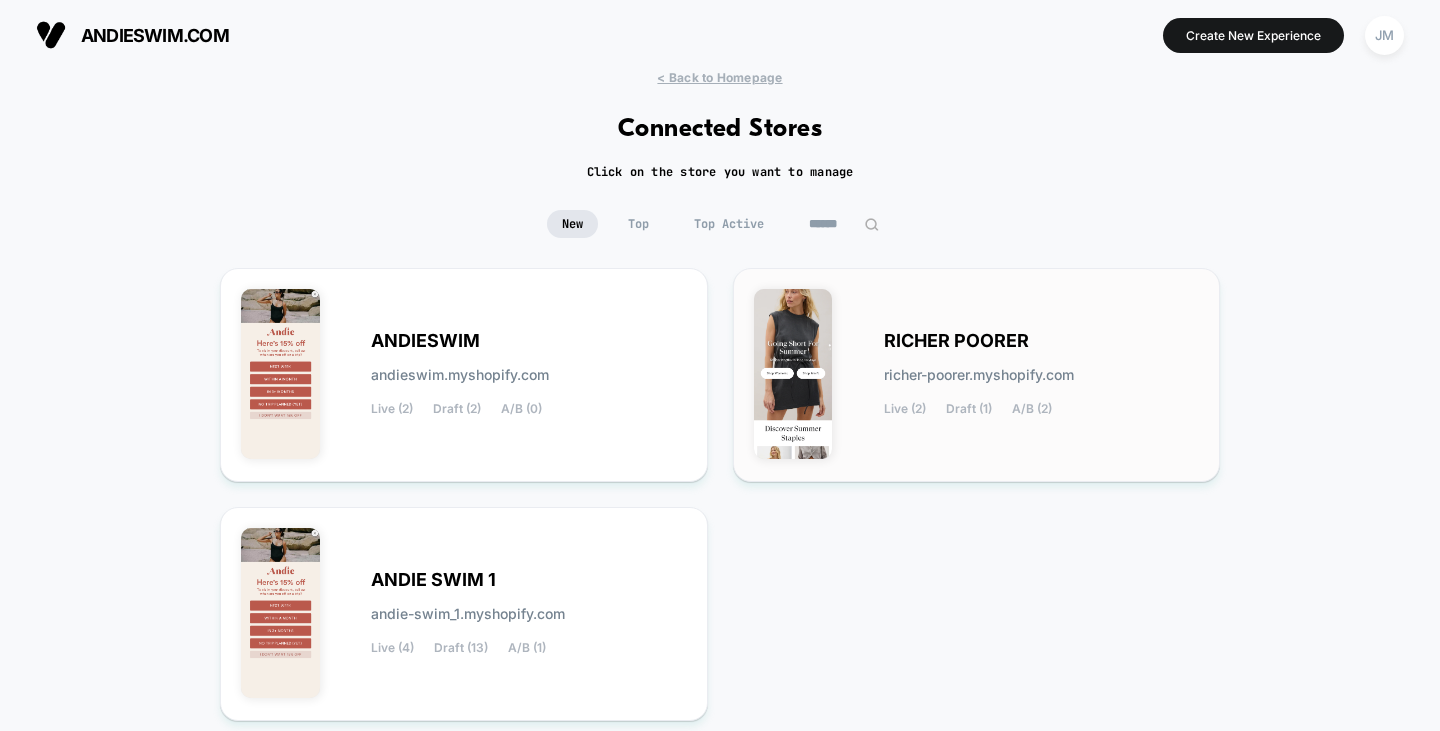 click on "RICHER POORER richer-poorer.myshopify.com Live (2) Draft (1) A/B (2)" at bounding box center [977, 375] 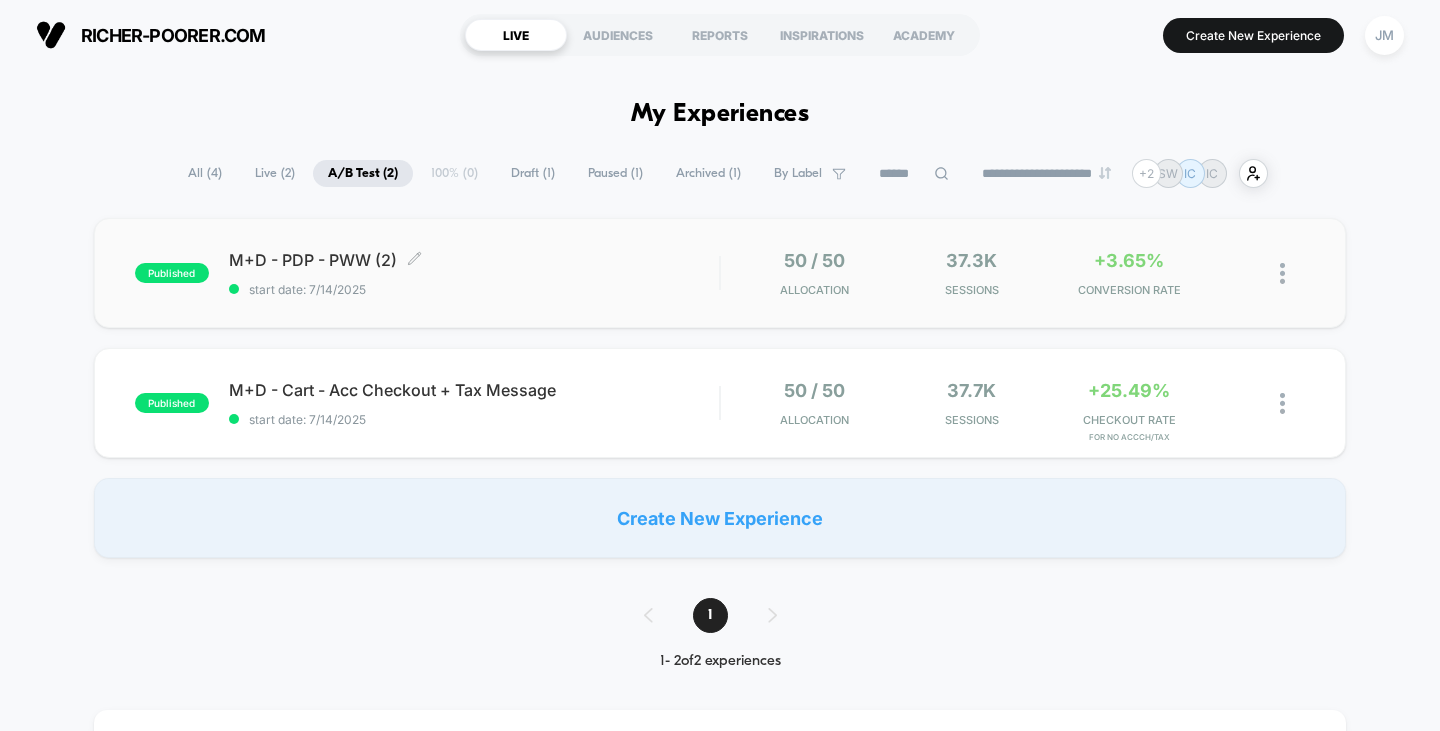 click on "start date: 7/14/2025" at bounding box center (474, 289) 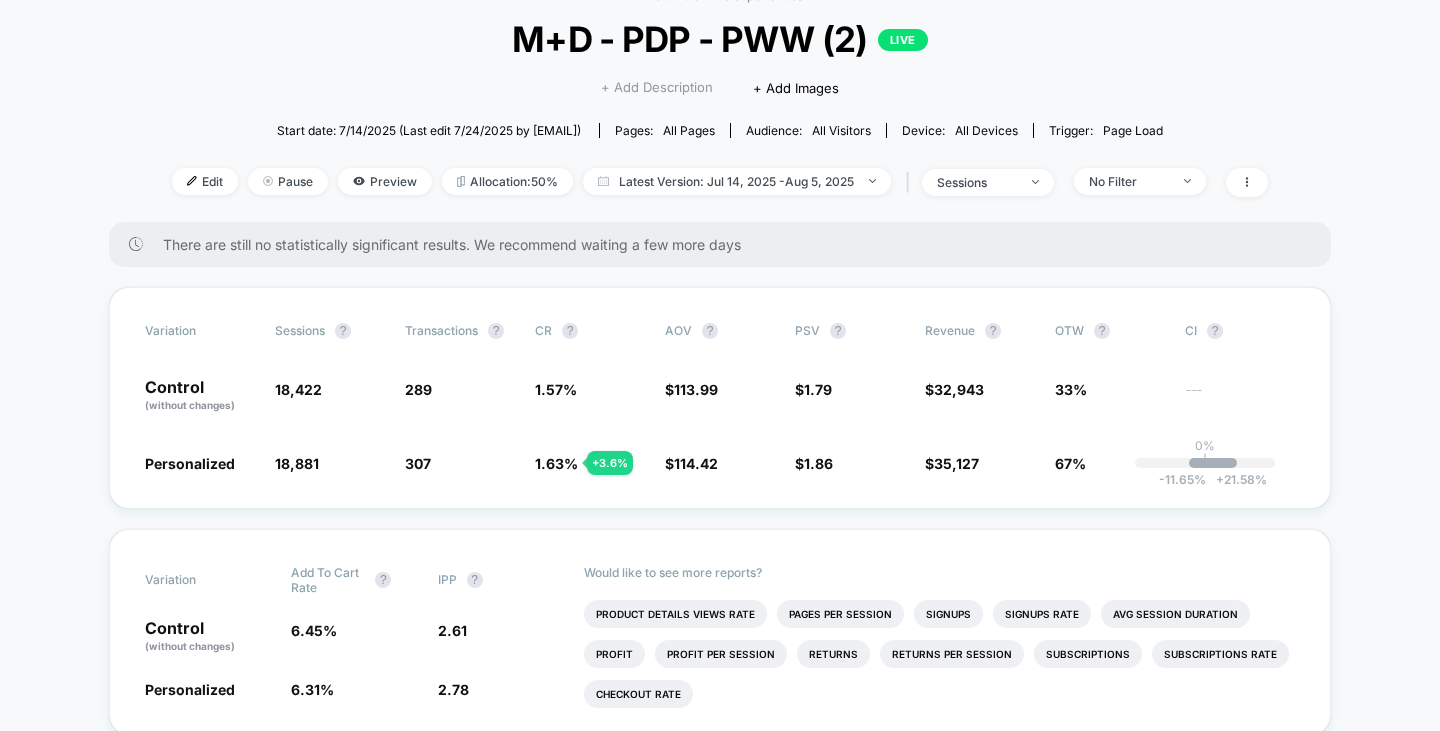 scroll, scrollTop: 0, scrollLeft: 0, axis: both 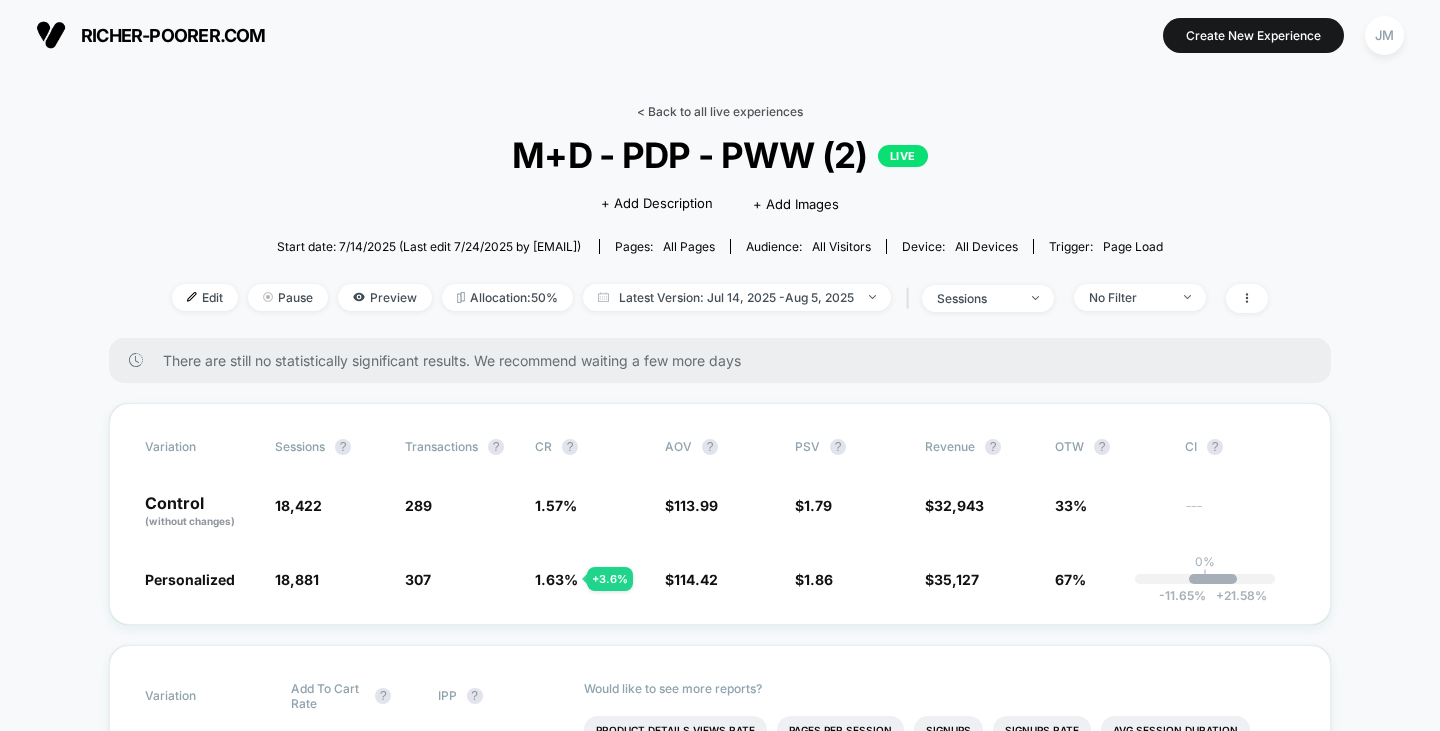 click on "< Back to all live experiences" at bounding box center (720, 111) 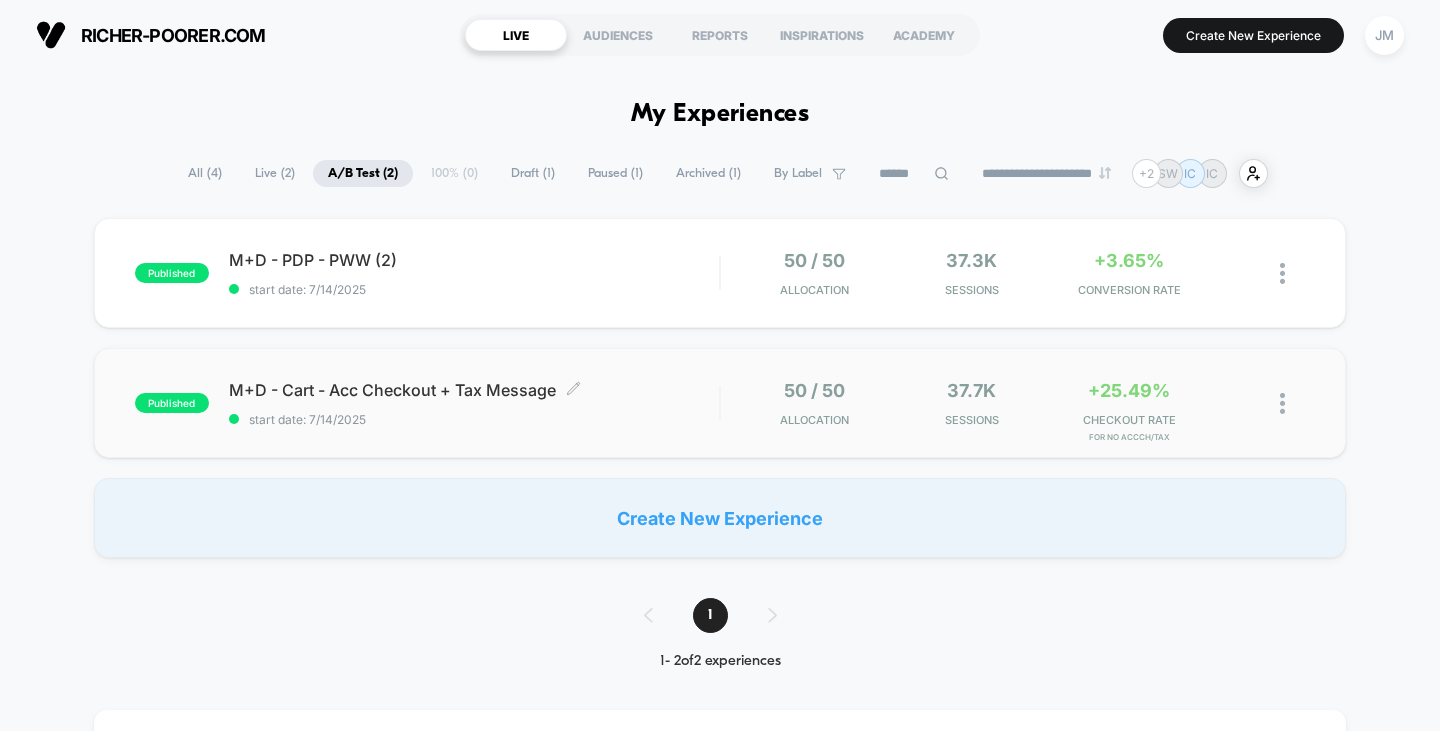 click on "M+D - Cart - Acc Checkout + Tax Message Click to edit experience details" at bounding box center [474, 390] 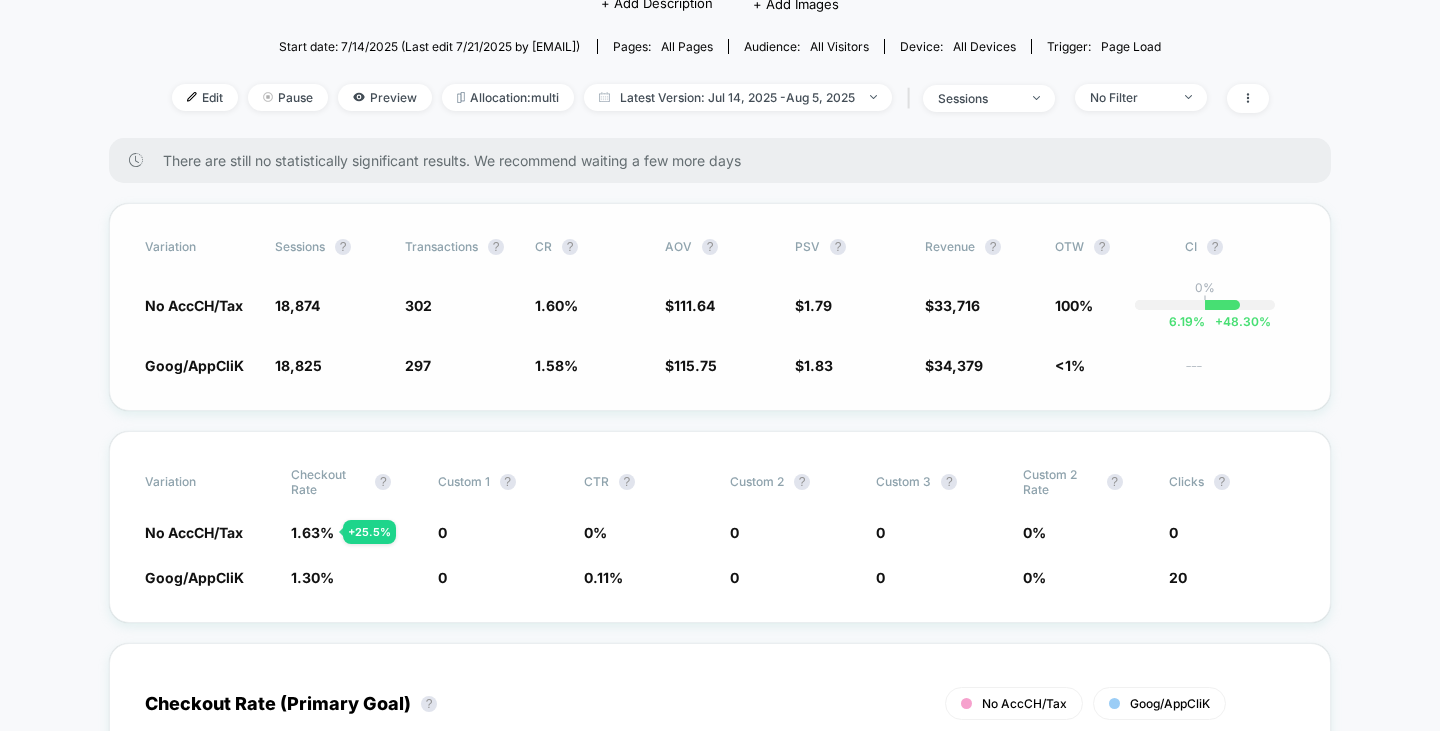 scroll, scrollTop: 0, scrollLeft: 0, axis: both 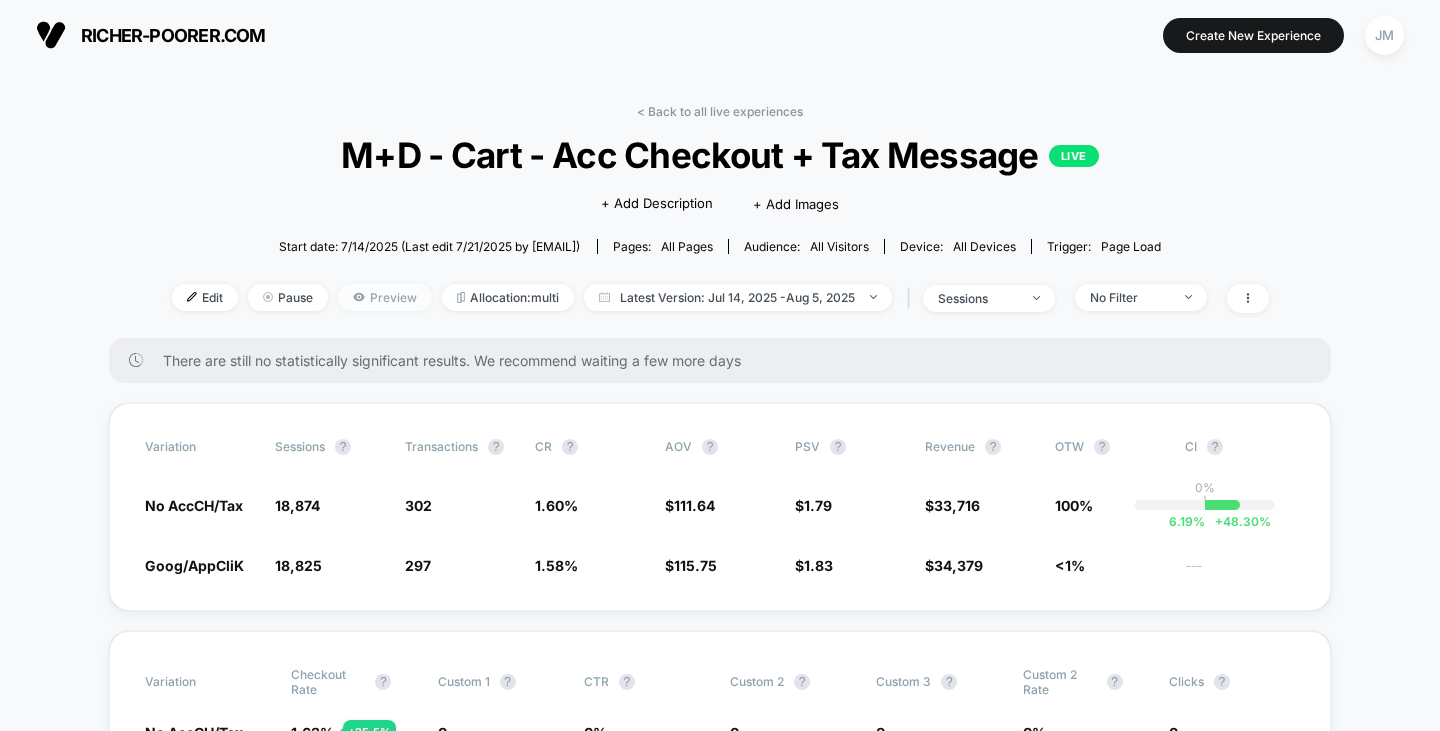 click on "Preview" at bounding box center (385, 297) 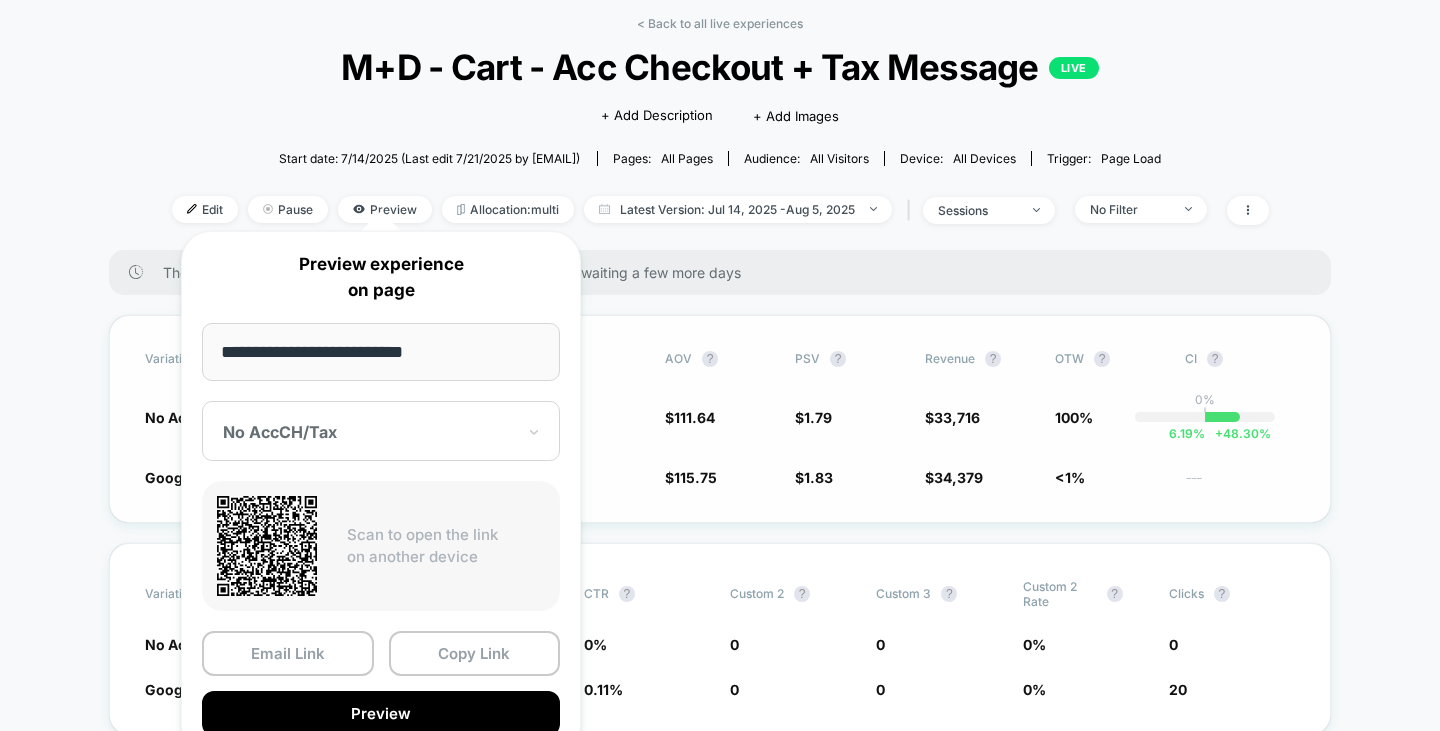 scroll, scrollTop: 100, scrollLeft: 0, axis: vertical 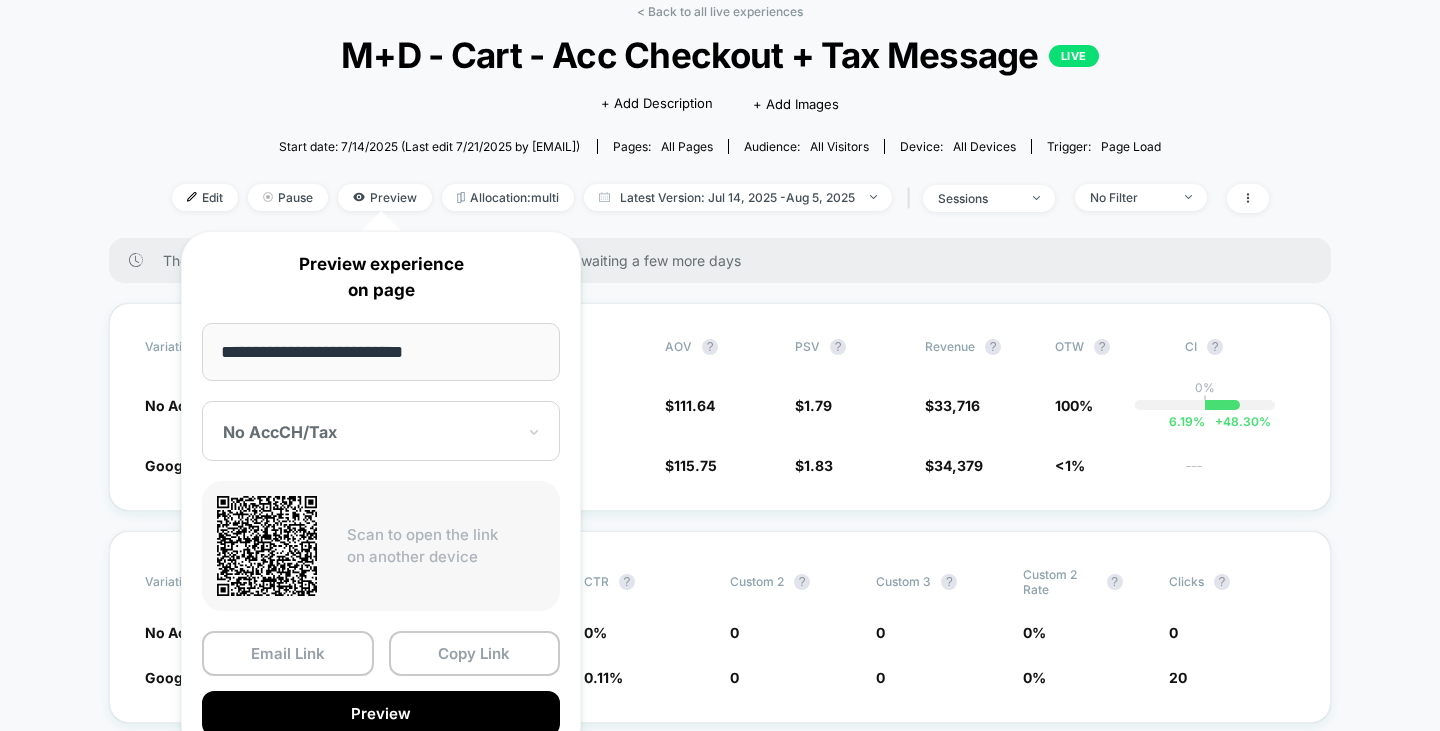 click at bounding box center [369, 432] 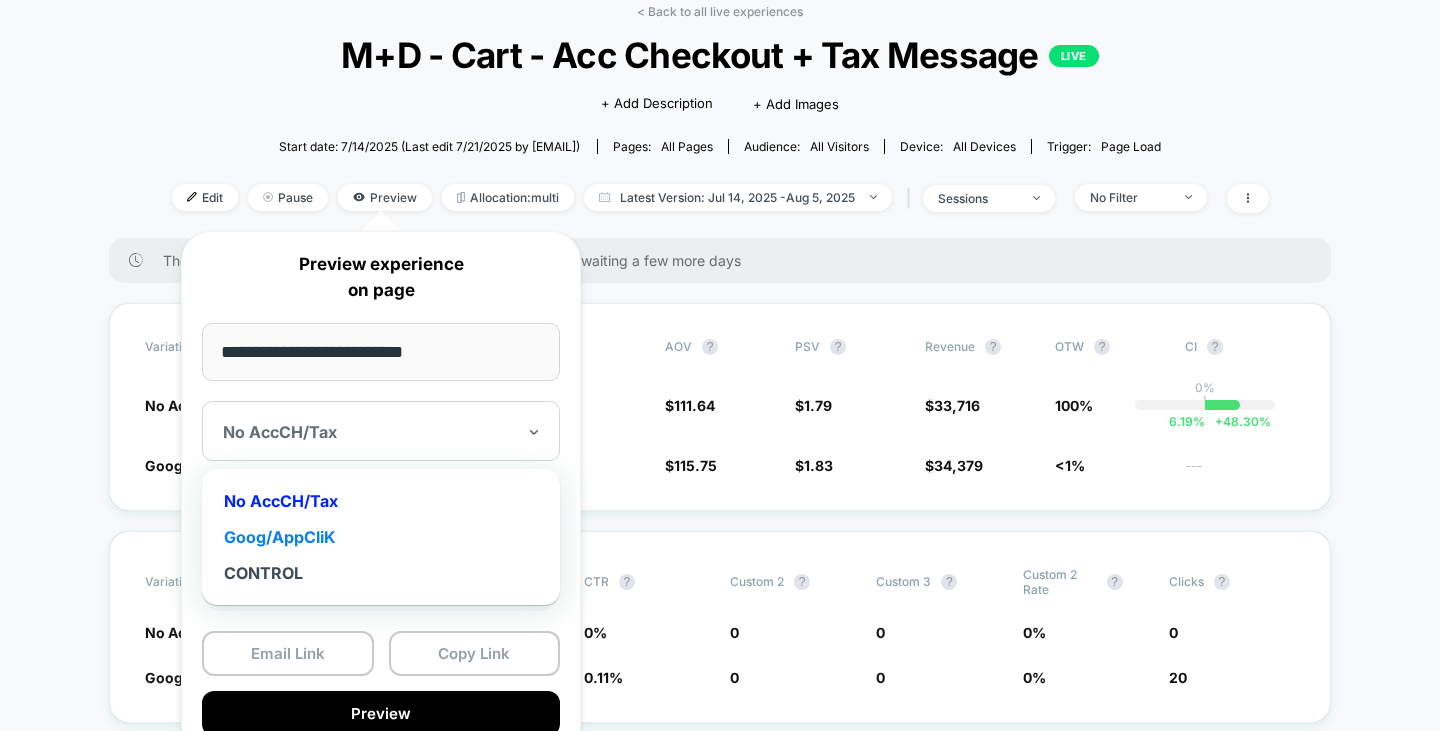 click on "Goog/AppCliK" at bounding box center (381, 537) 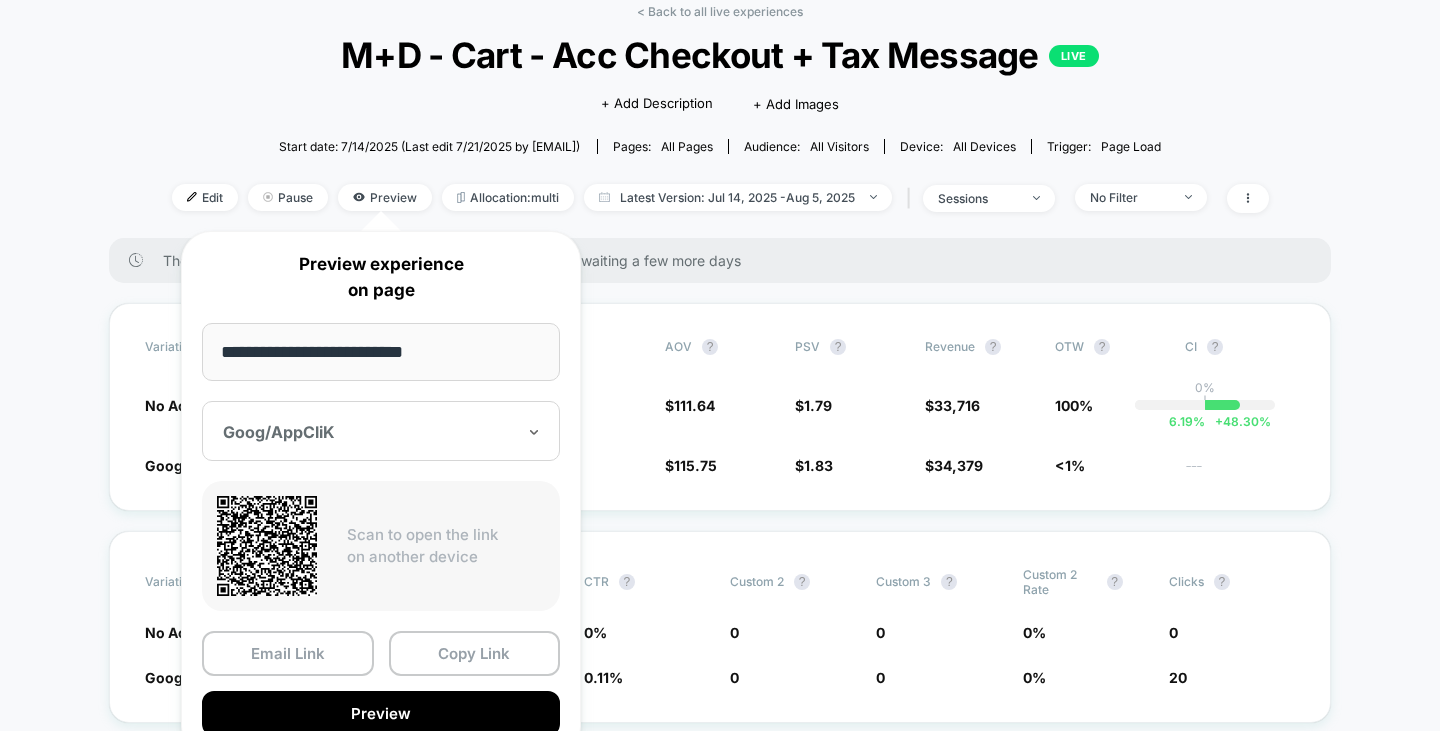 click on "< Back to all live experiences  M+D - Cart - Acc Checkout + Tax Message LIVE Click to edit experience details + Add Description + Add Images Start date: 7/14/2025 (Last edit 7/21/2025 by miguel@visually.io) Pages: all pages Audience: All Visitors Device: all devices Trigger: Page Load Edit Pause  Preview Allocation:  multi Latest Version:     Jul 14, 2025    -    Aug 5, 2025 |   sessions   No Filter" at bounding box center (720, 121) 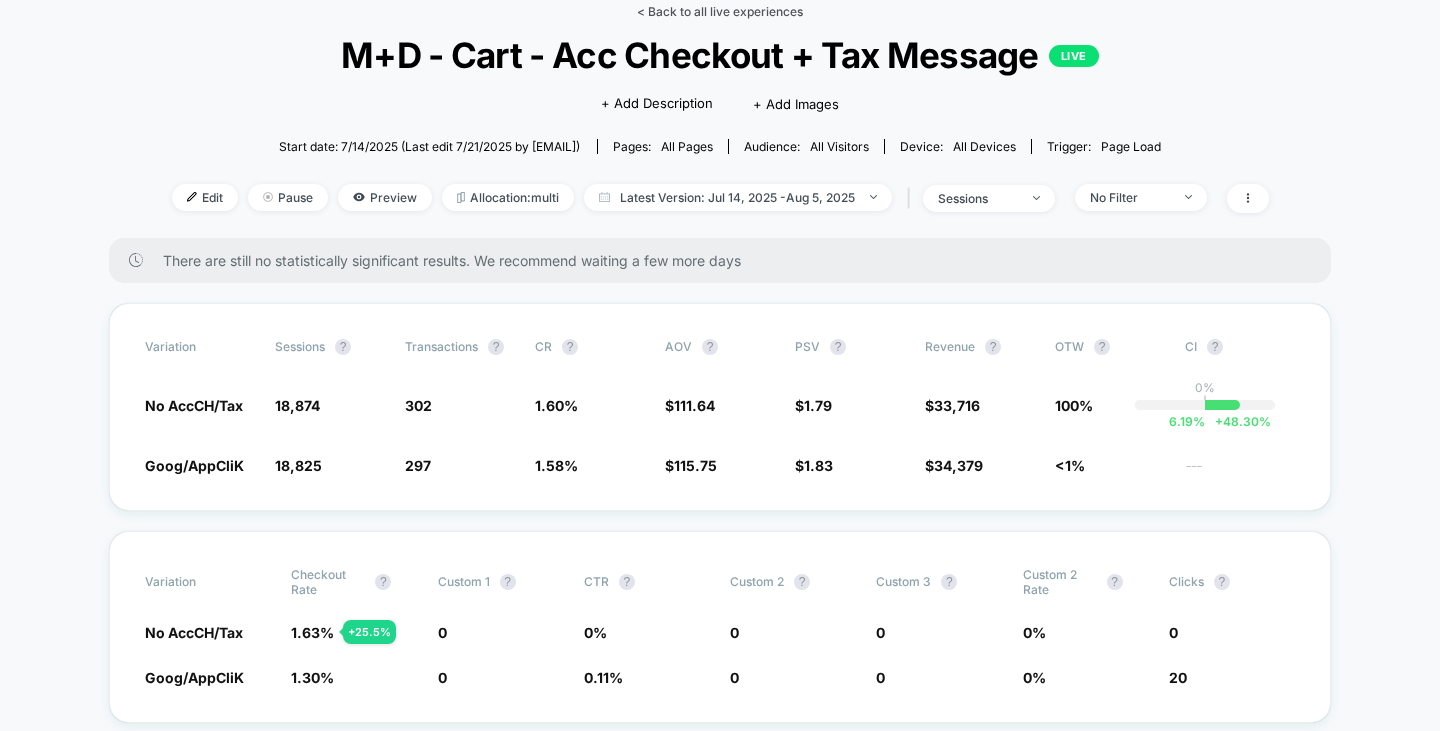 click on "< Back to all live experiences" at bounding box center [720, 11] 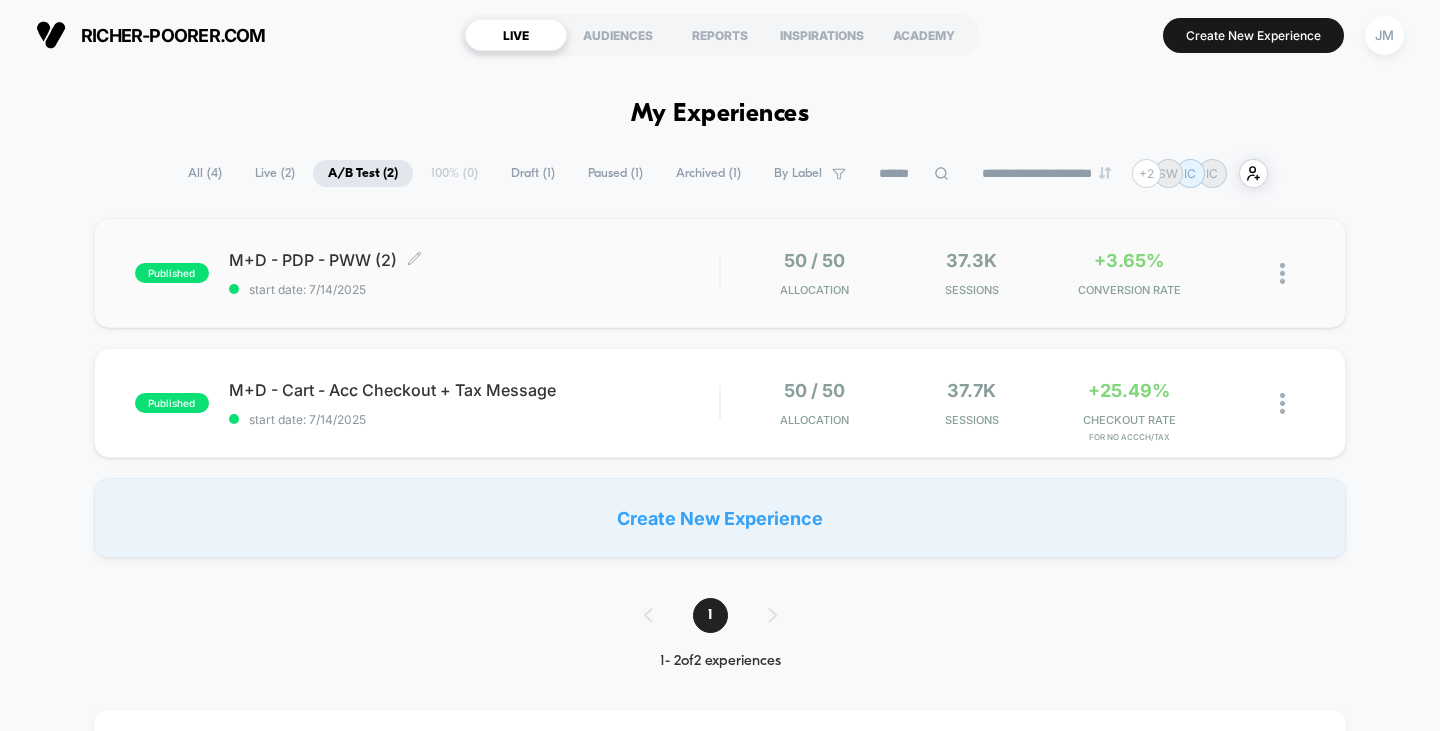 click on "M+D - PDP - PWW (2) Click to edit experience details" at bounding box center (474, 260) 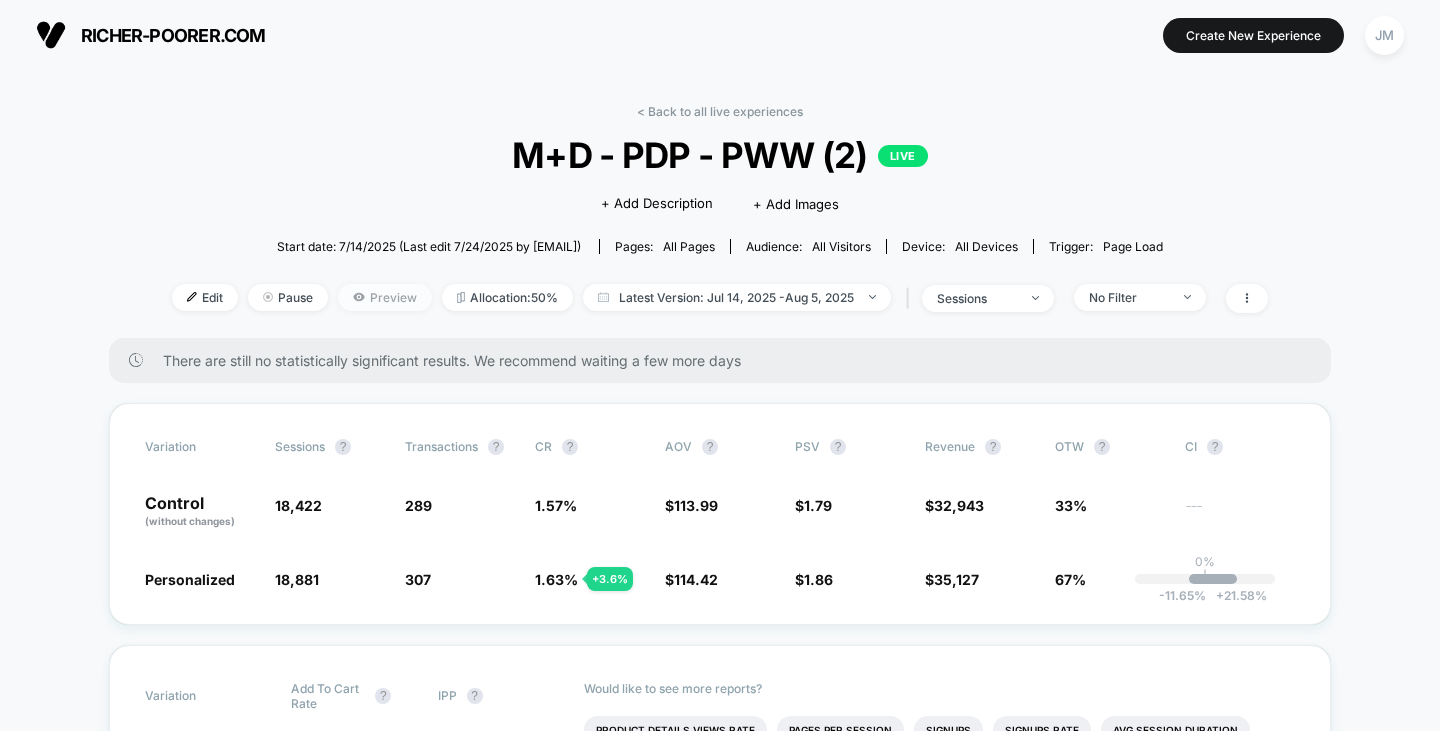 click on "Preview" at bounding box center [385, 297] 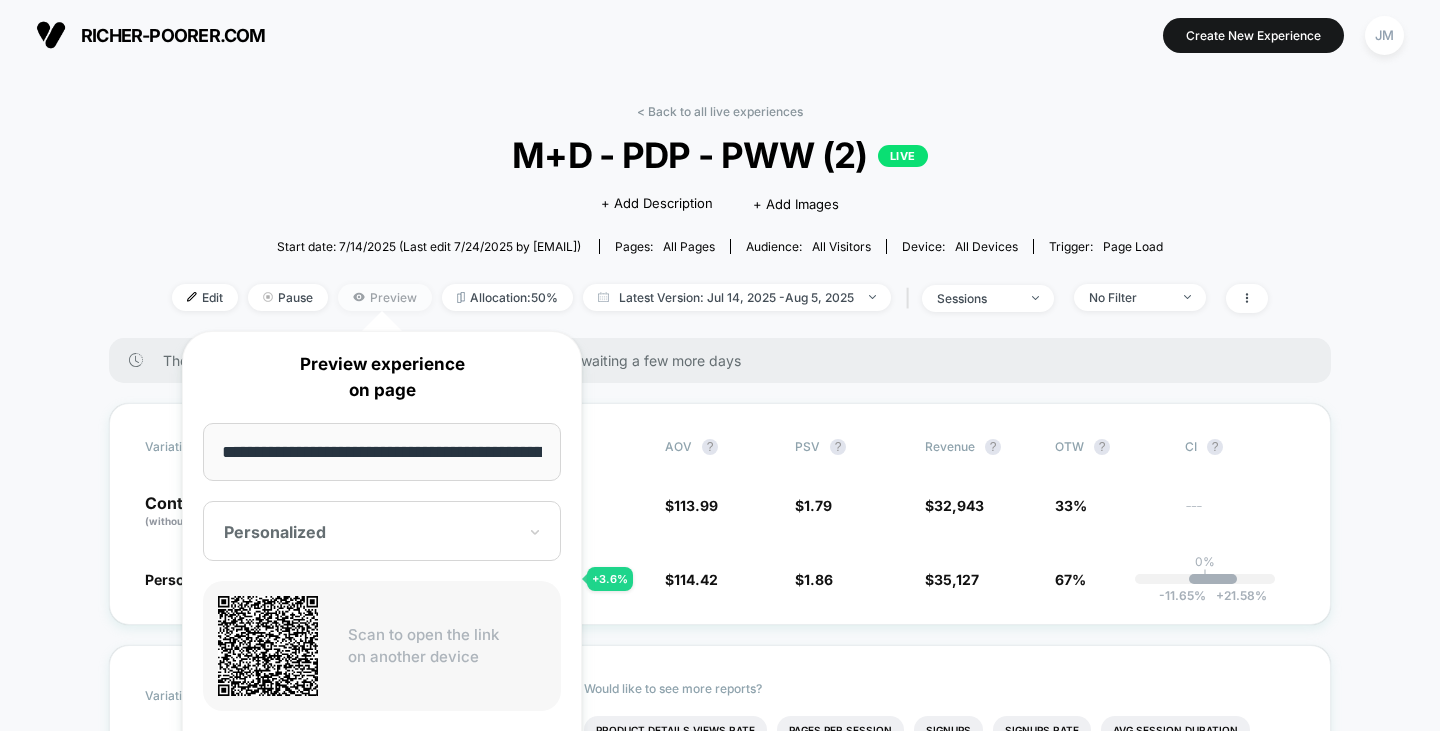 scroll, scrollTop: 0, scrollLeft: 101, axis: horizontal 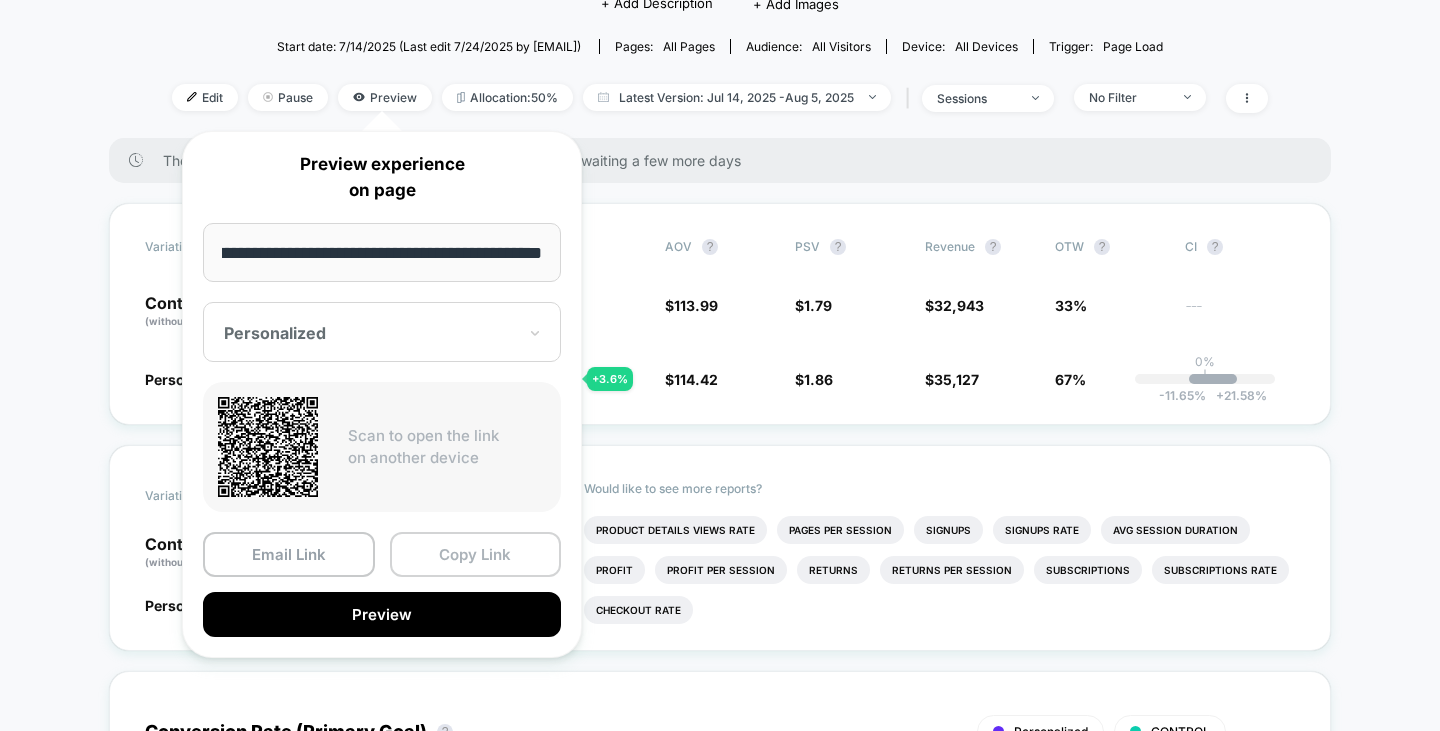 click on "Copy Link" at bounding box center [476, 554] 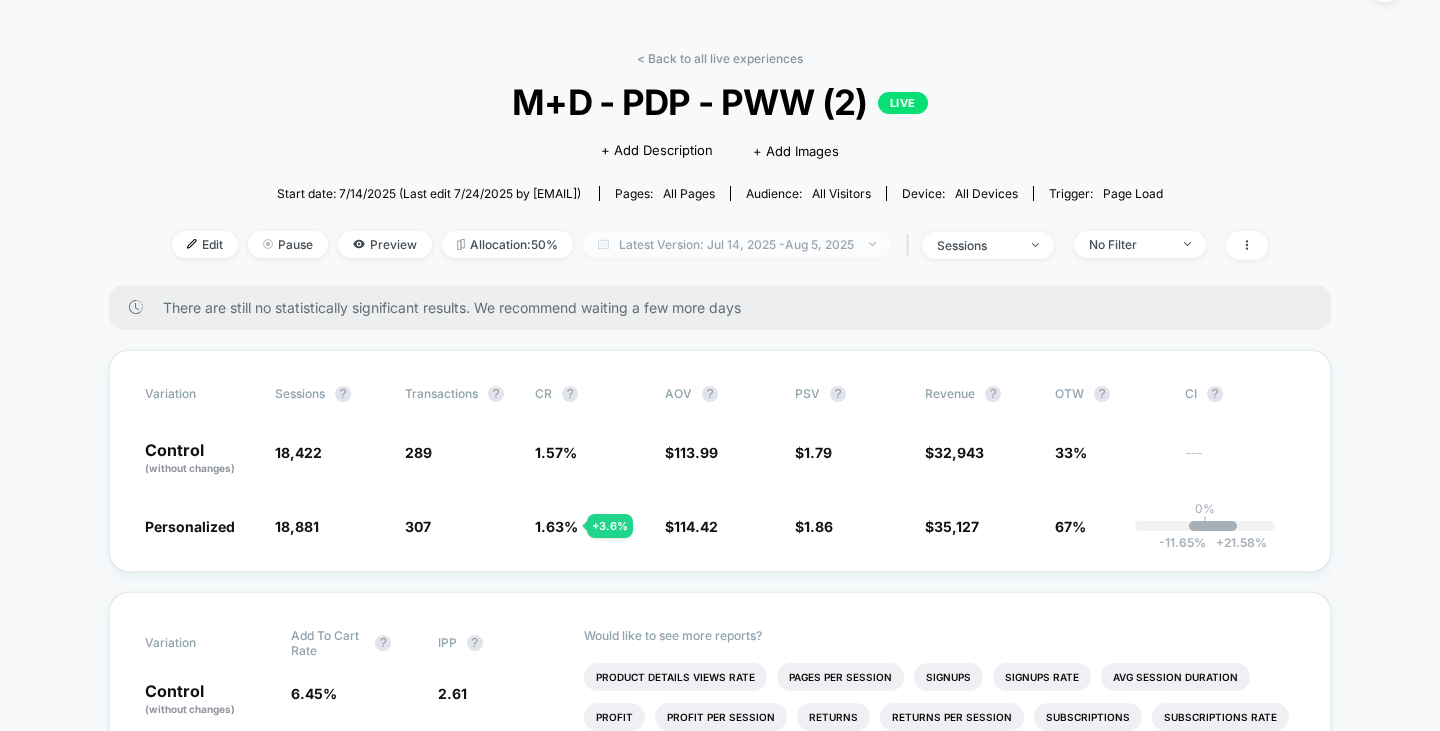 scroll, scrollTop: 0, scrollLeft: 0, axis: both 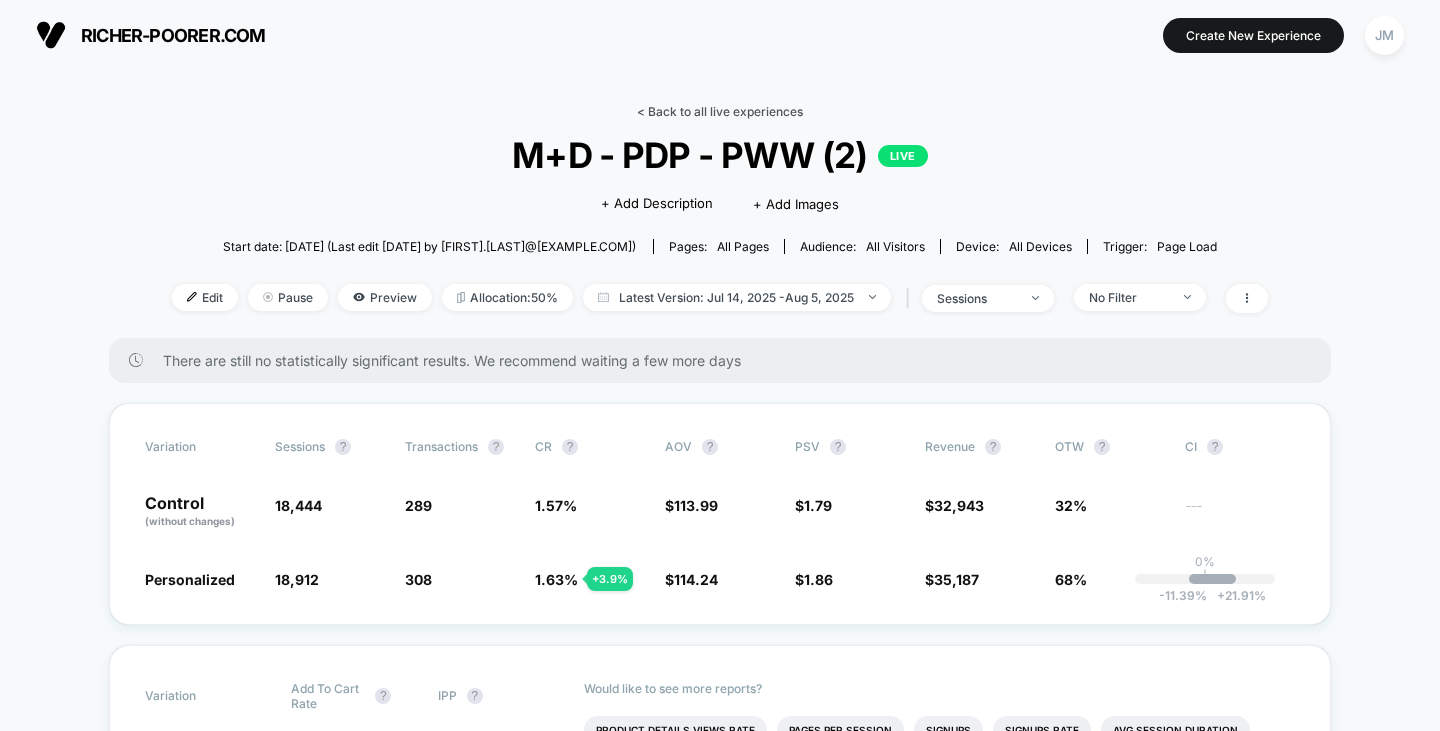 click on "< Back to all live experiences" at bounding box center [720, 111] 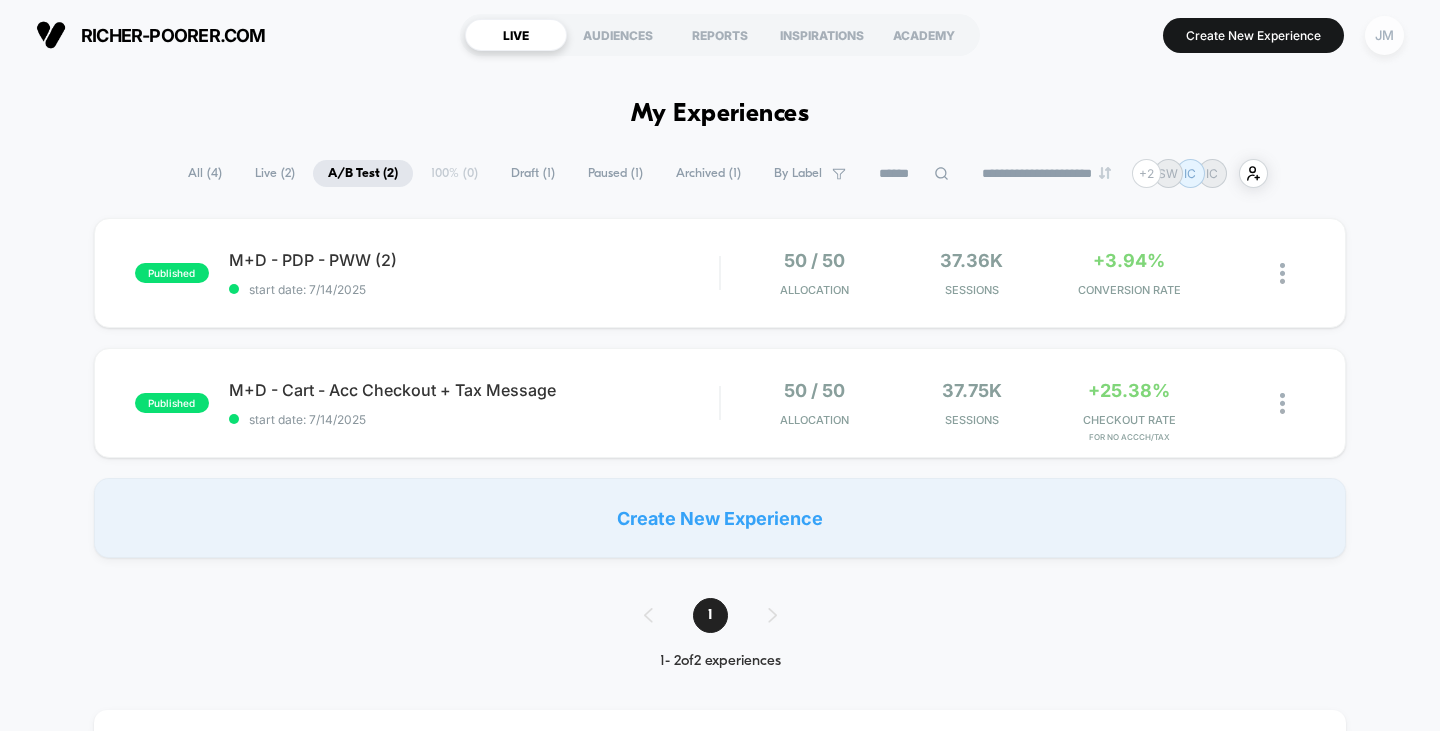click on "JM" at bounding box center (1384, 35) 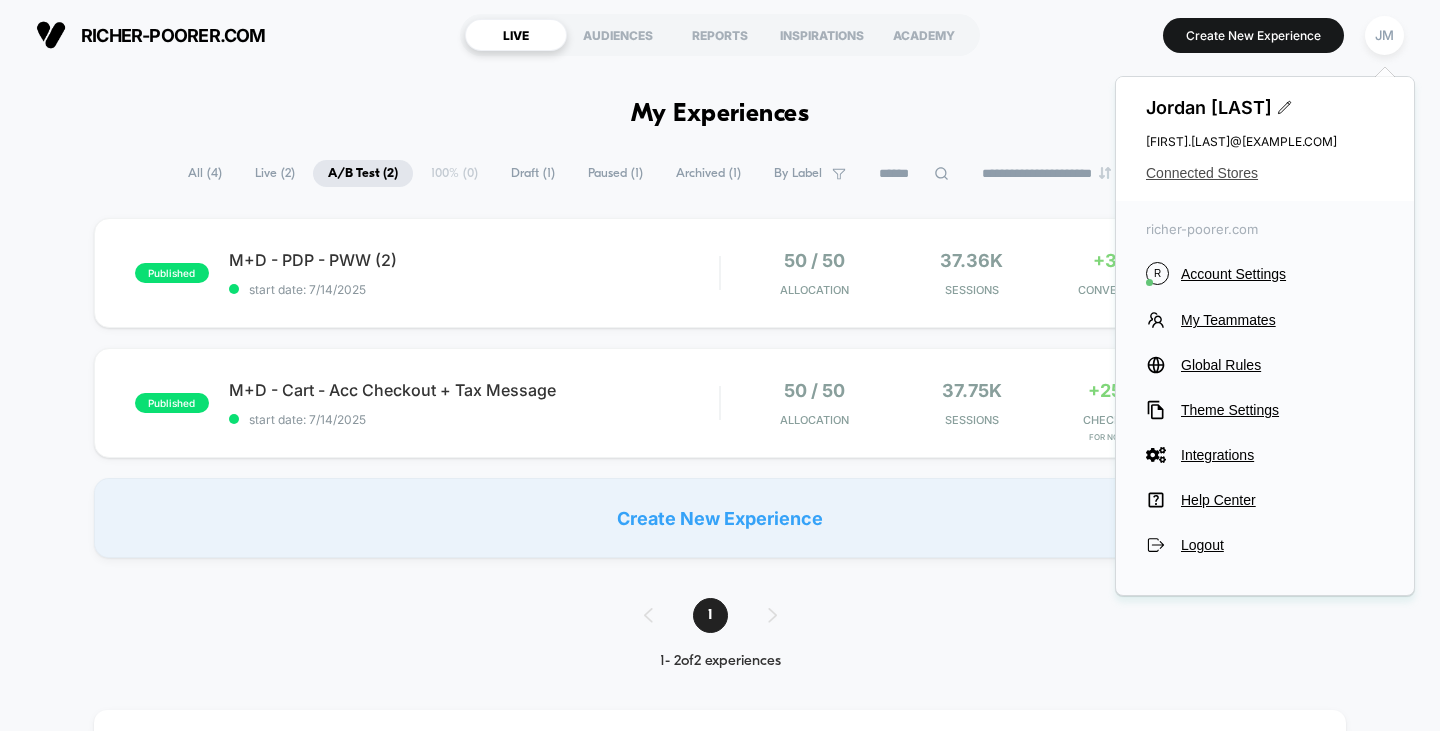 click on "Connected Stores" at bounding box center (1265, 173) 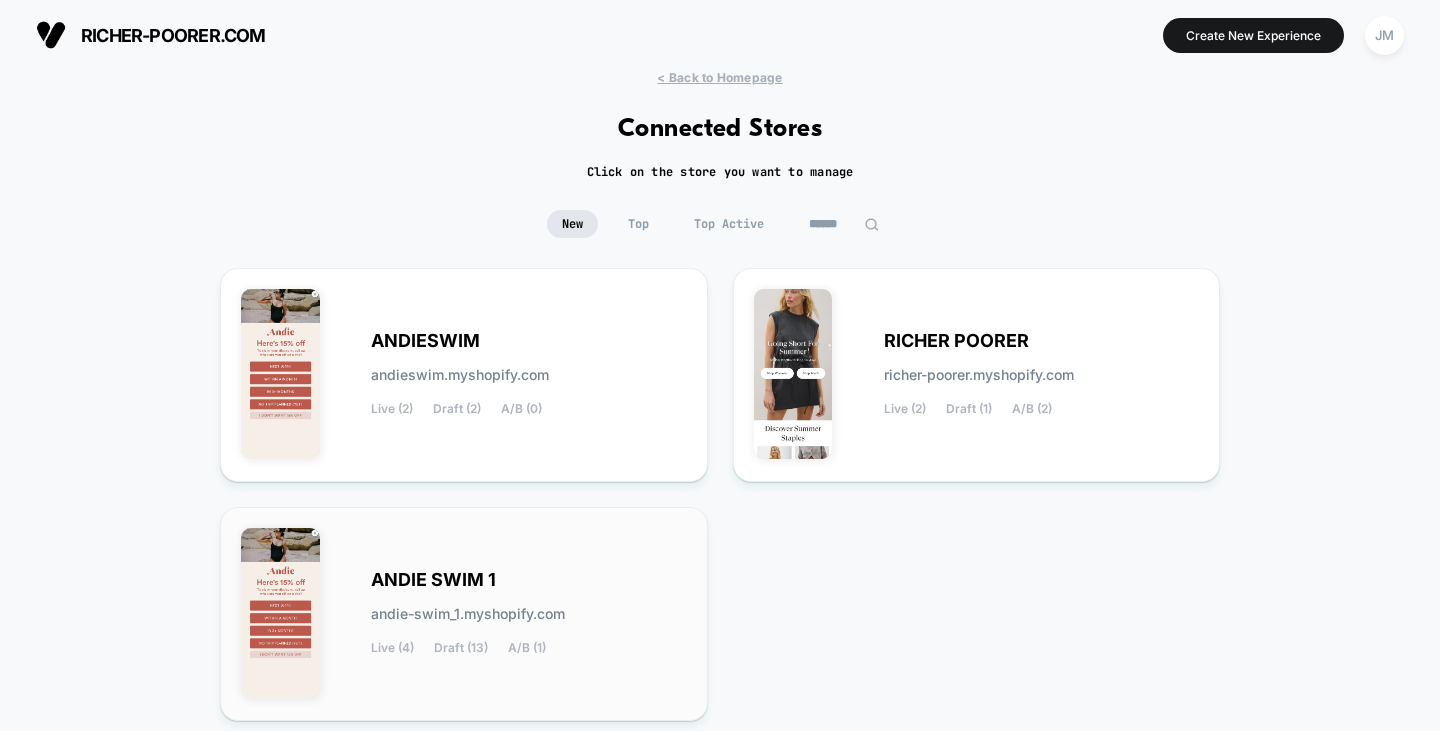 click on "ANDIE SWIM 1 andie-swim_1.myshopify.com Live (4) Draft (13) A/B (1)" at bounding box center (529, 614) 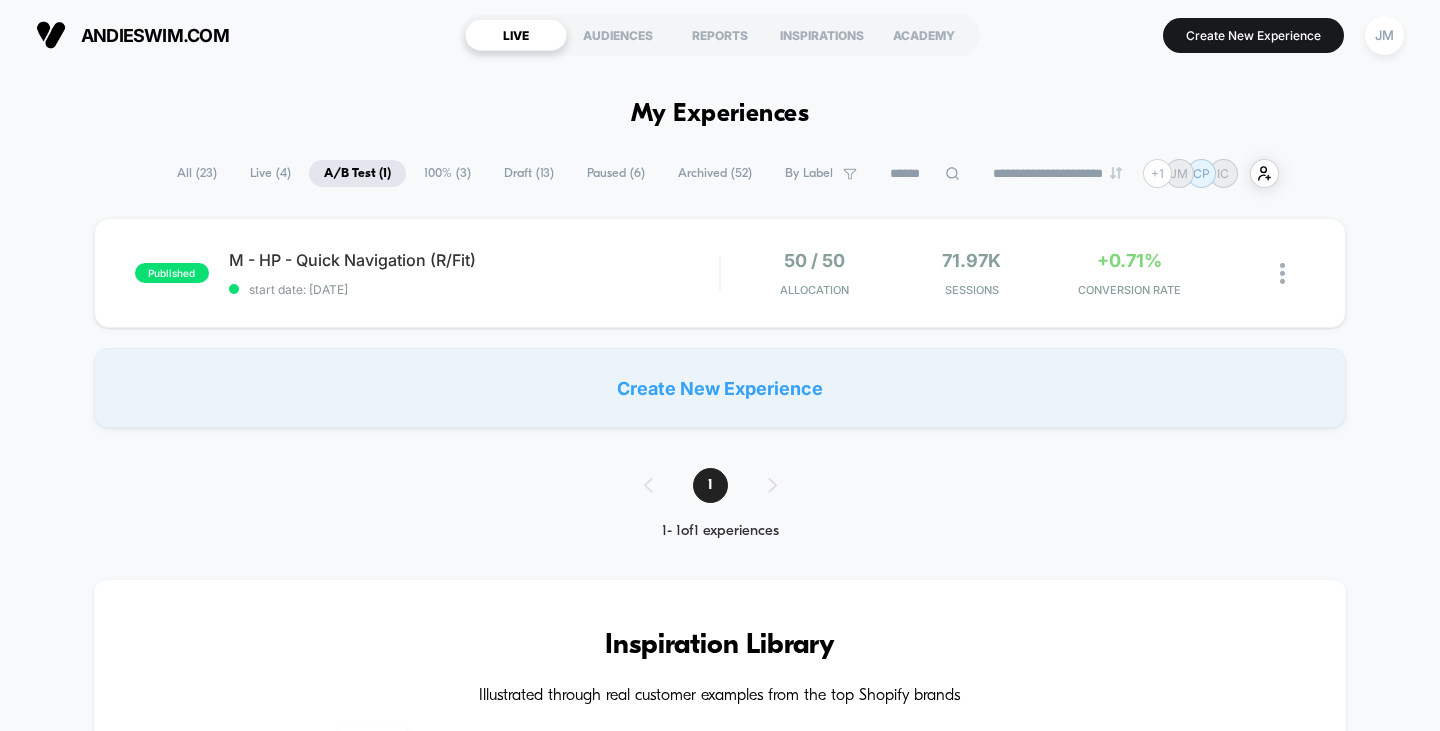 click on "Draft ( 13 )" at bounding box center (529, 173) 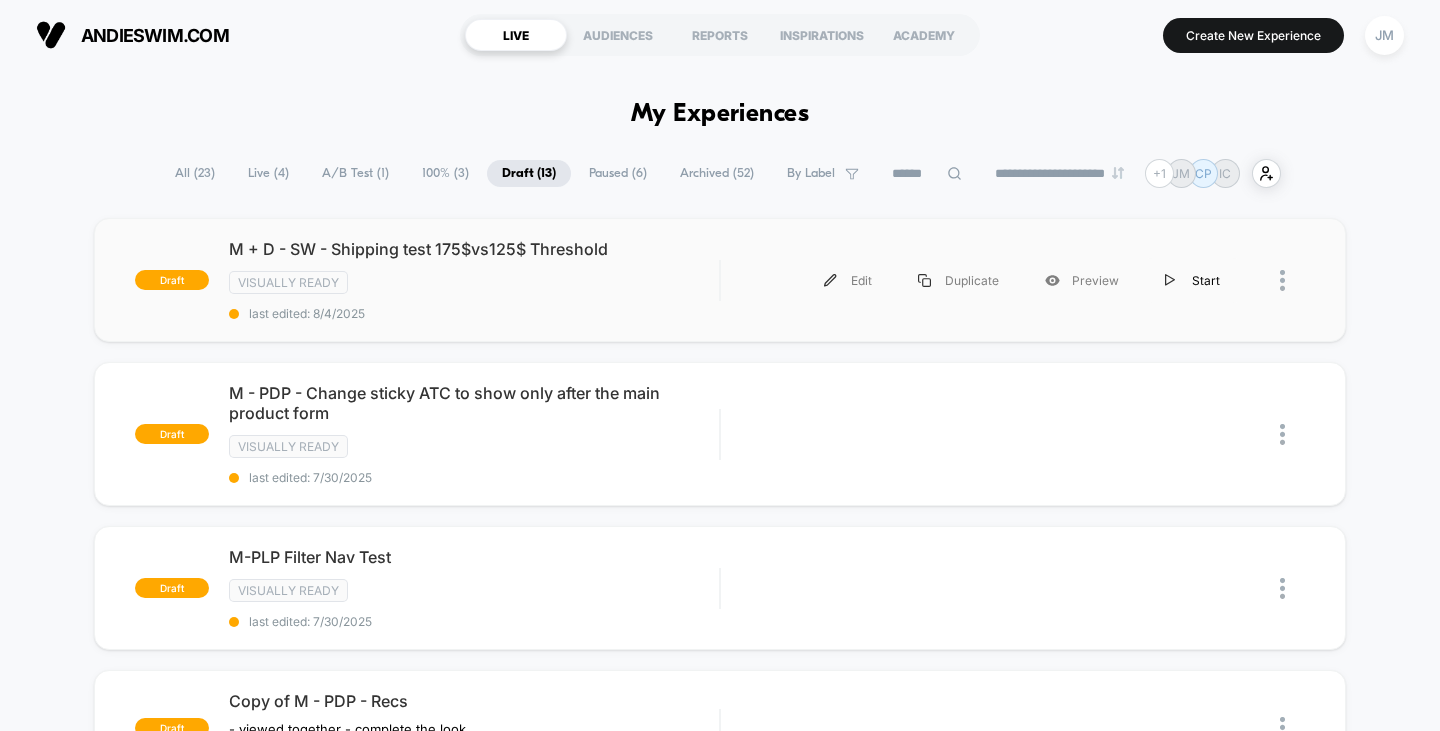 click on "Start" at bounding box center [1192, 280] 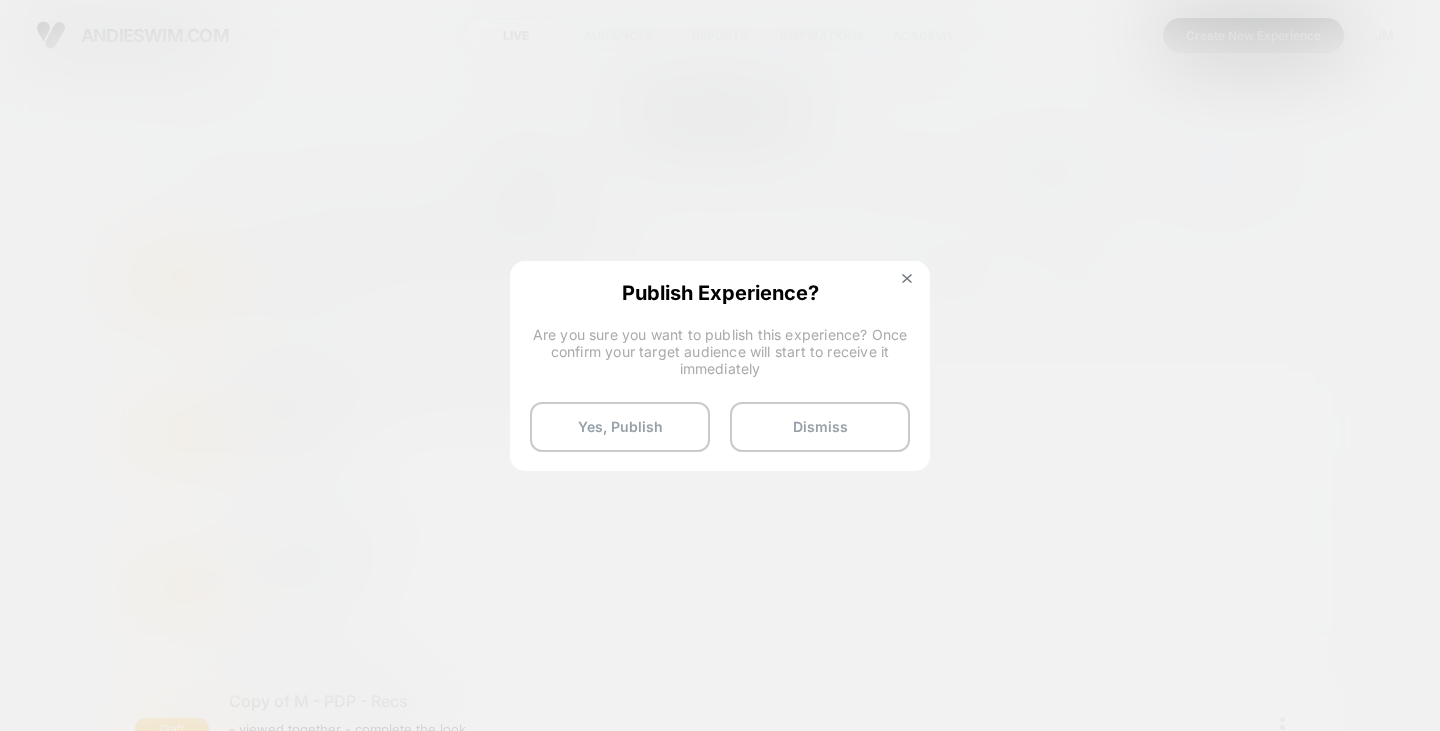 drag, startPoint x: 570, startPoint y: 421, endPoint x: 677, endPoint y: 533, distance: 154.89674 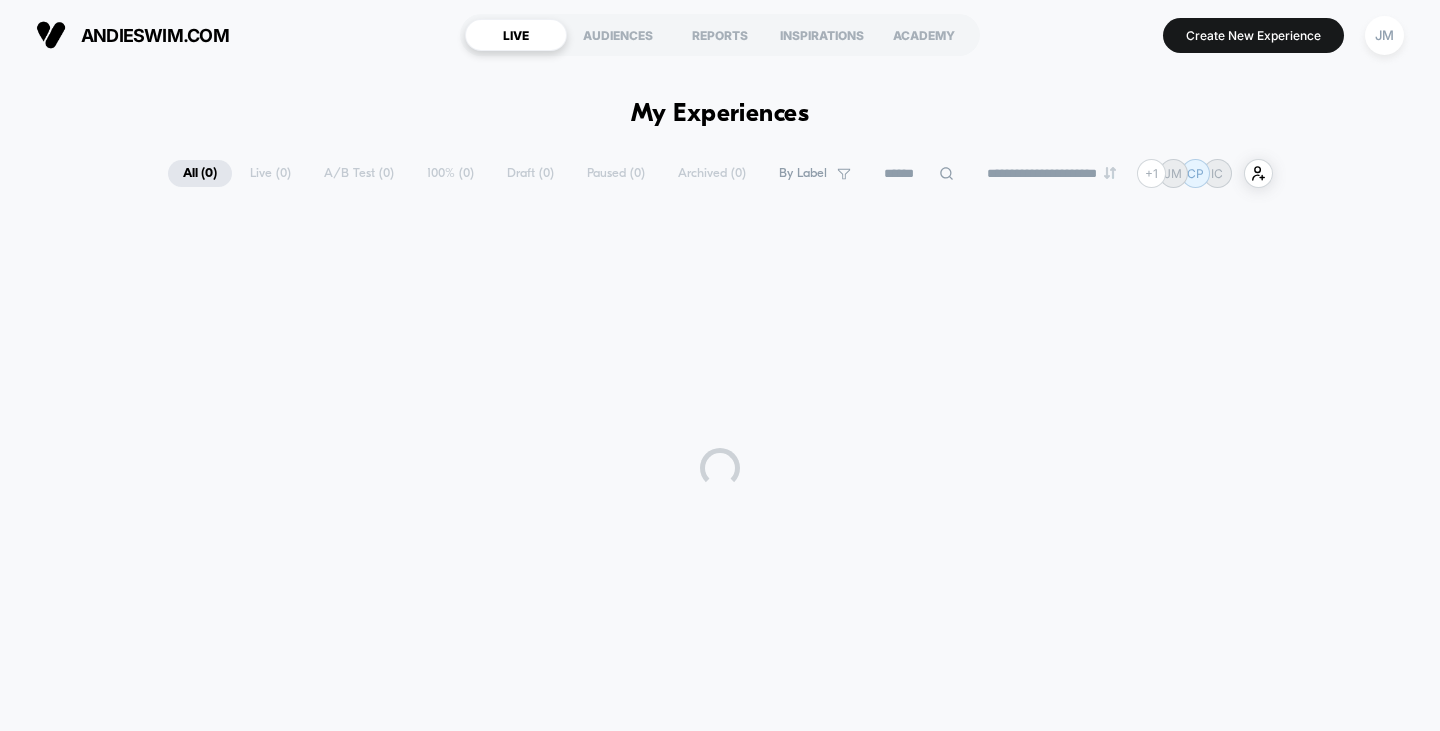 scroll, scrollTop: 0, scrollLeft: 0, axis: both 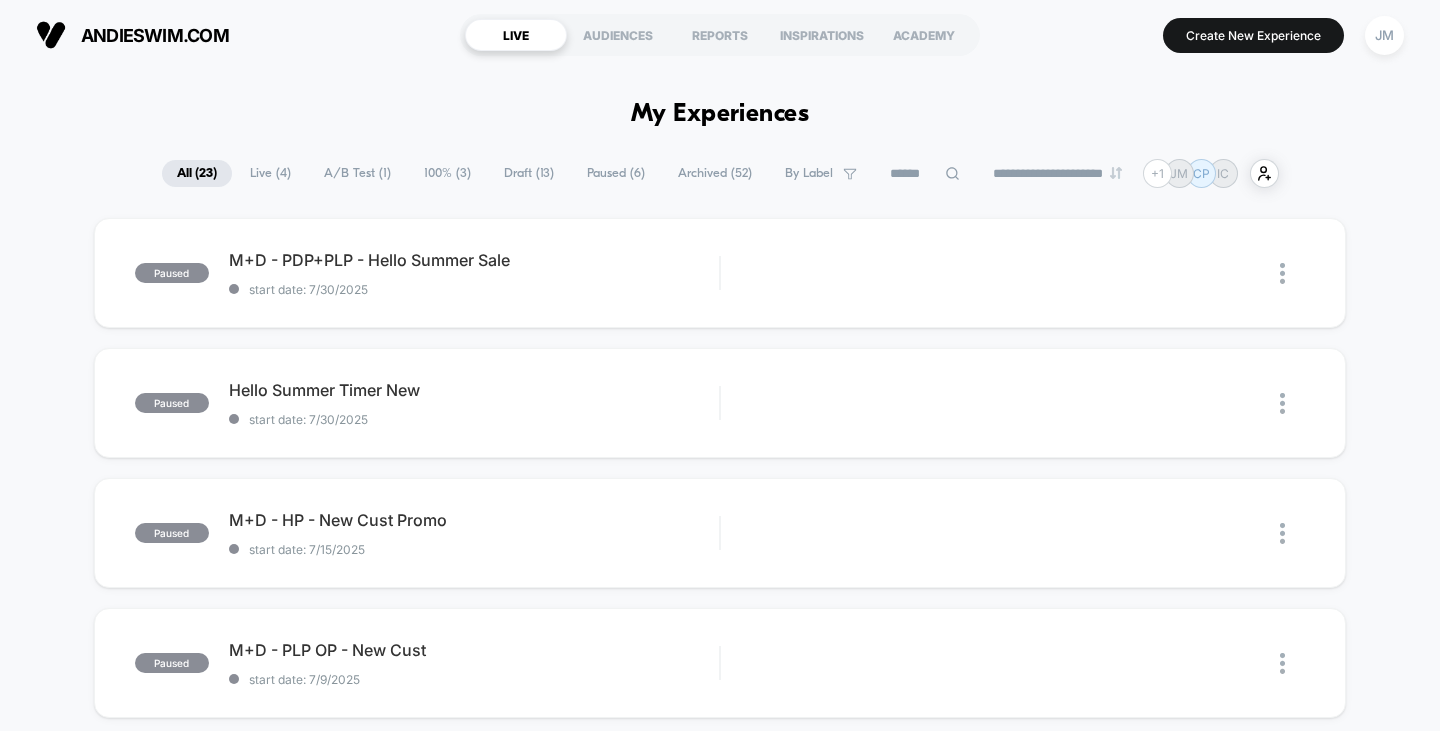click on "Draft ( 13 )" at bounding box center [529, 173] 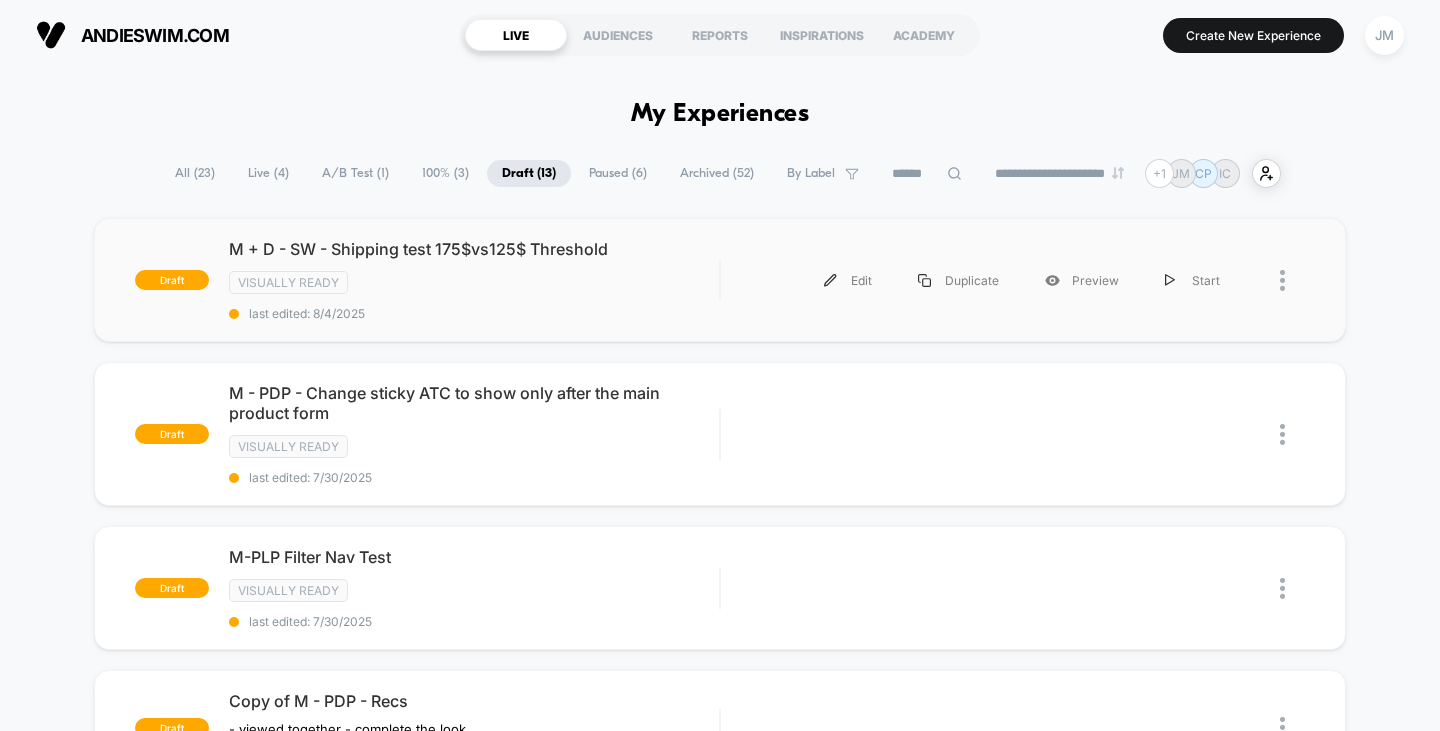 click on "draft M + D - SW - Shipping test 175$vs125$ Threshold  Visually ready last edited: [DATE] Edit Duplicate Preview Start" at bounding box center [720, 280] 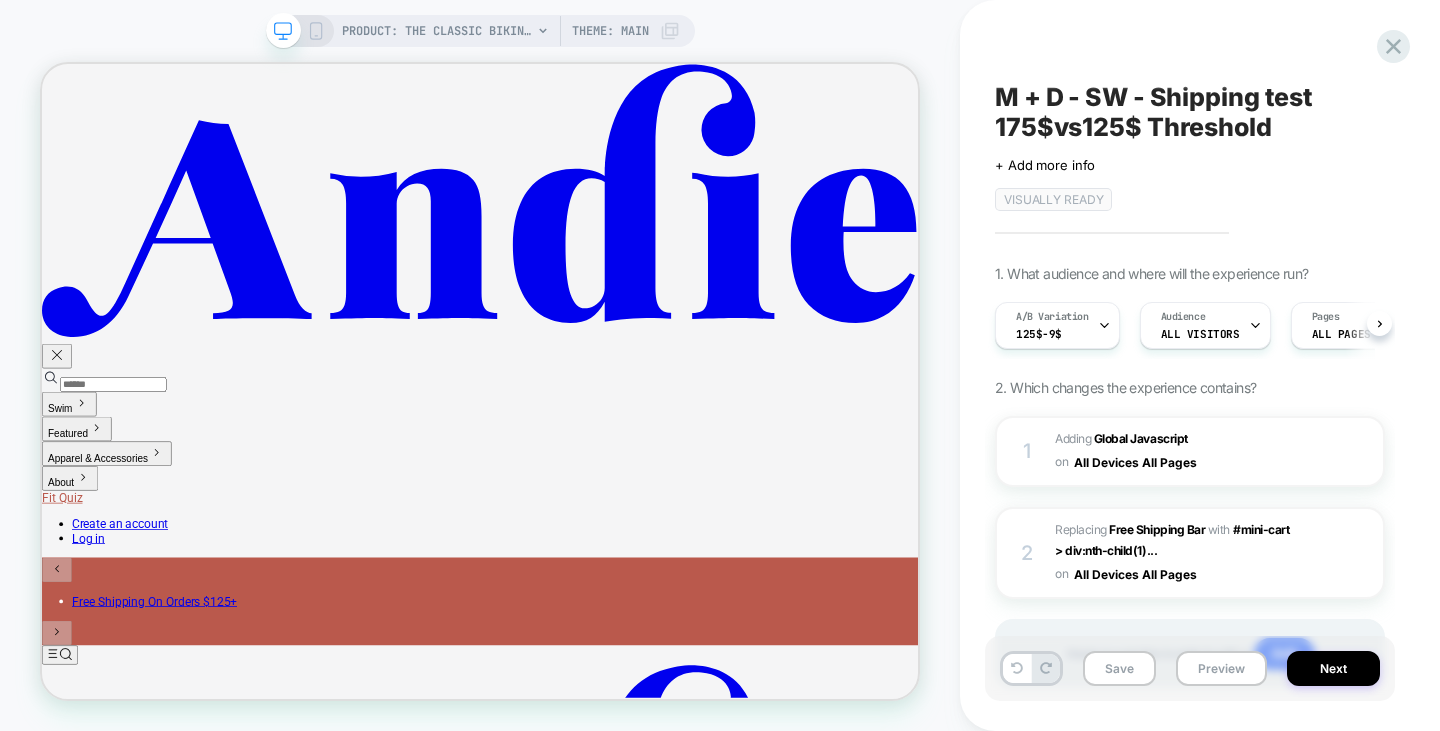 scroll, scrollTop: 300, scrollLeft: 0, axis: vertical 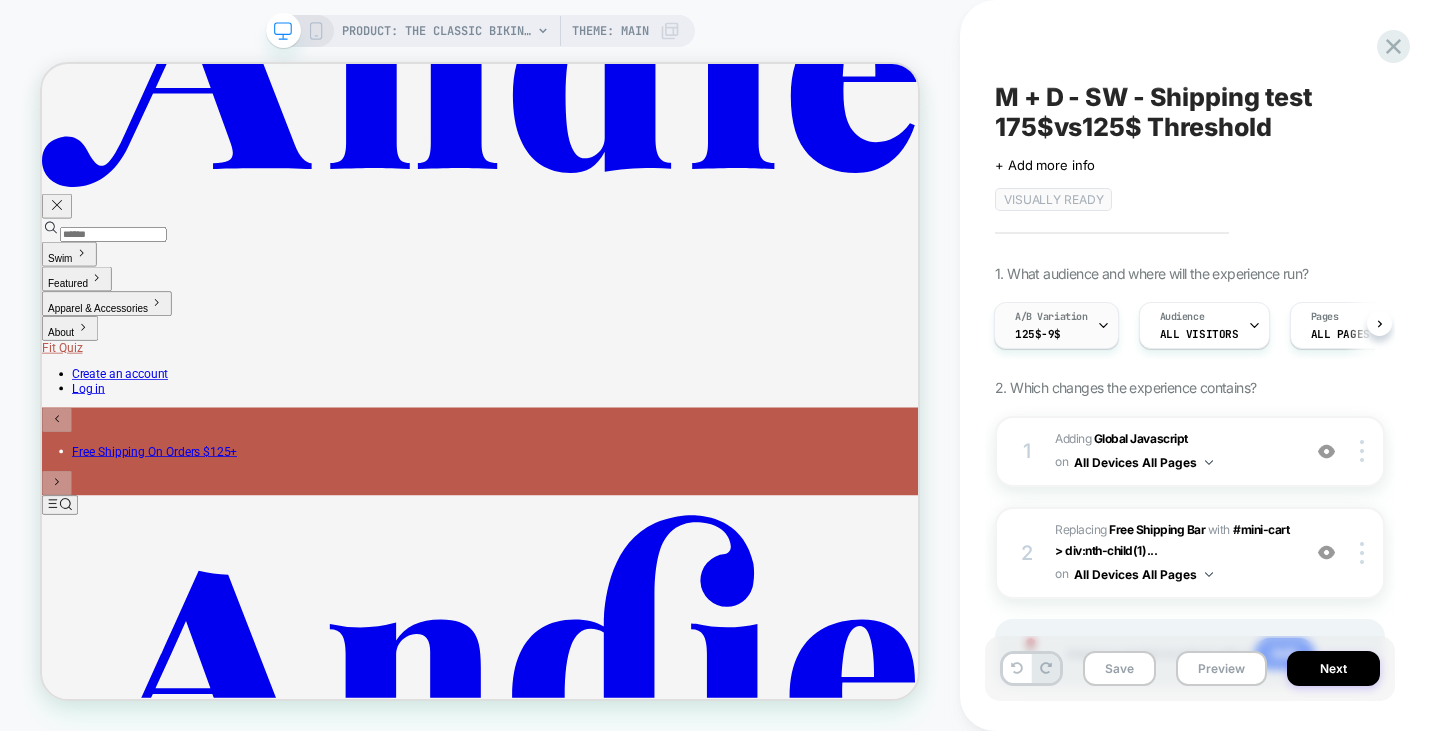 click at bounding box center (1103, 325) 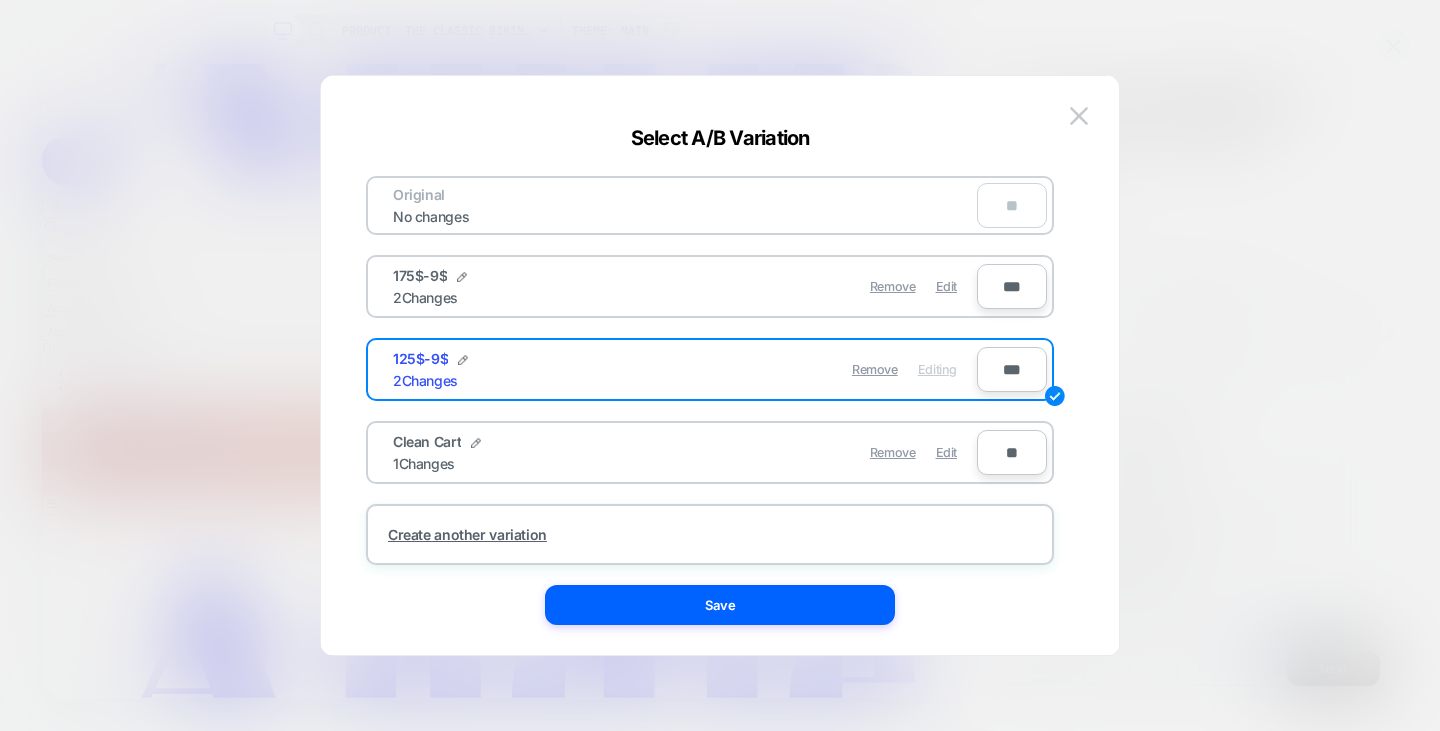 click at bounding box center [720, 365] 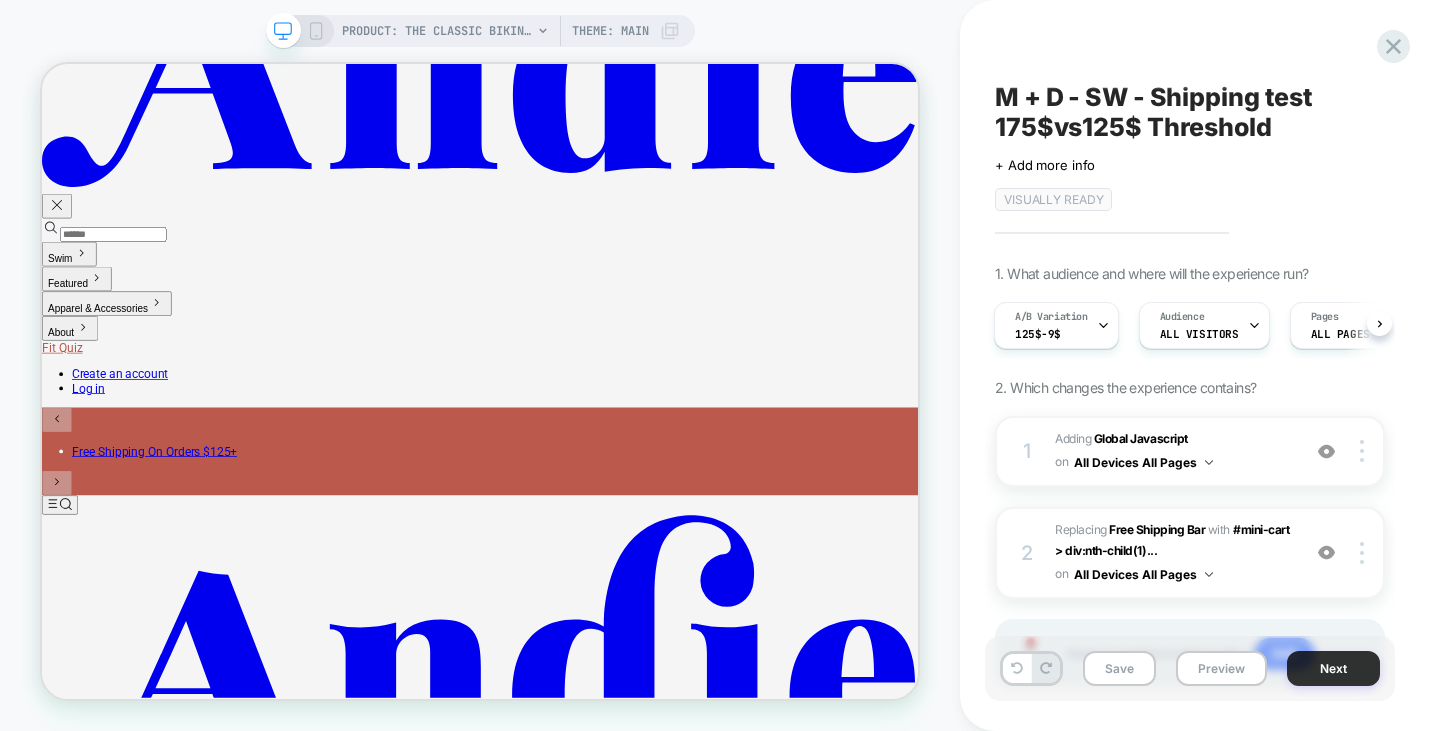 click on "Next" at bounding box center (1333, 668) 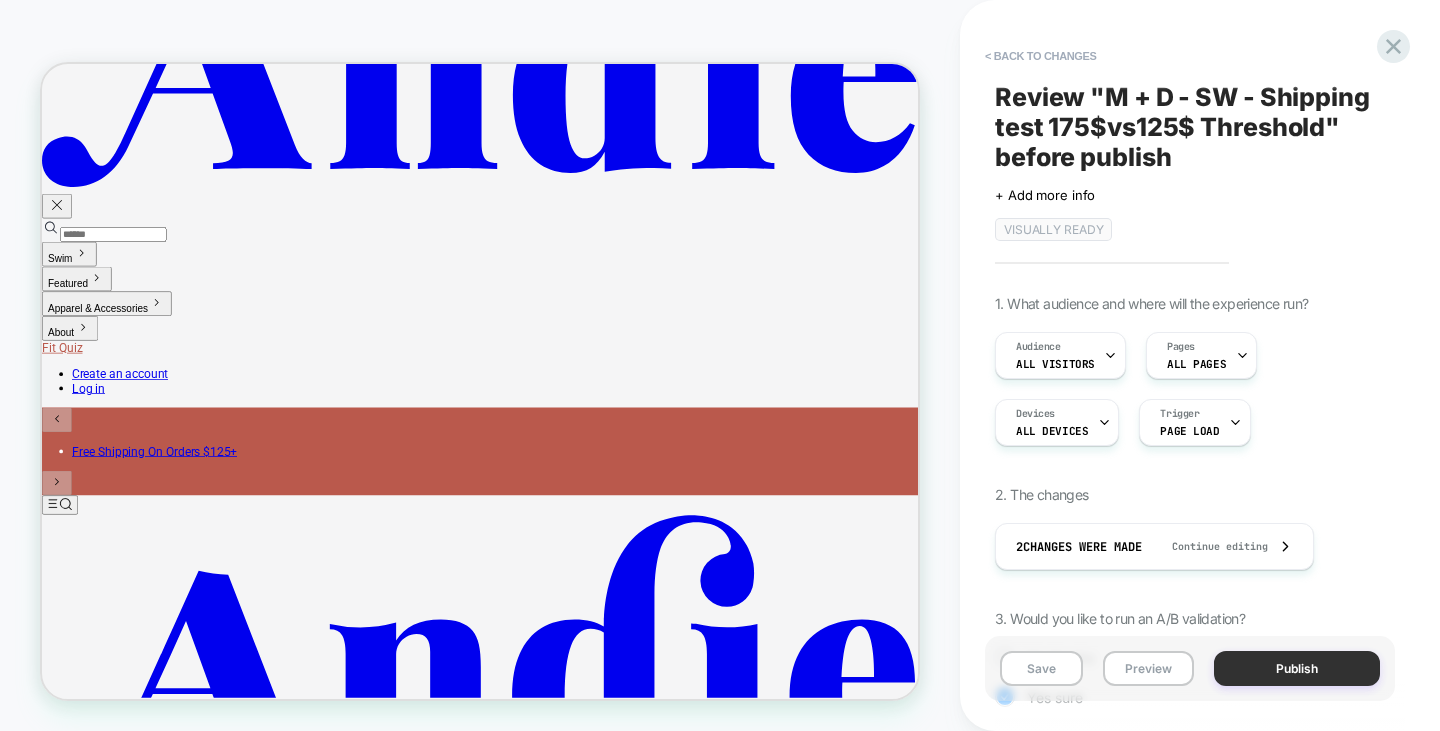 scroll, scrollTop: 0, scrollLeft: 2, axis: horizontal 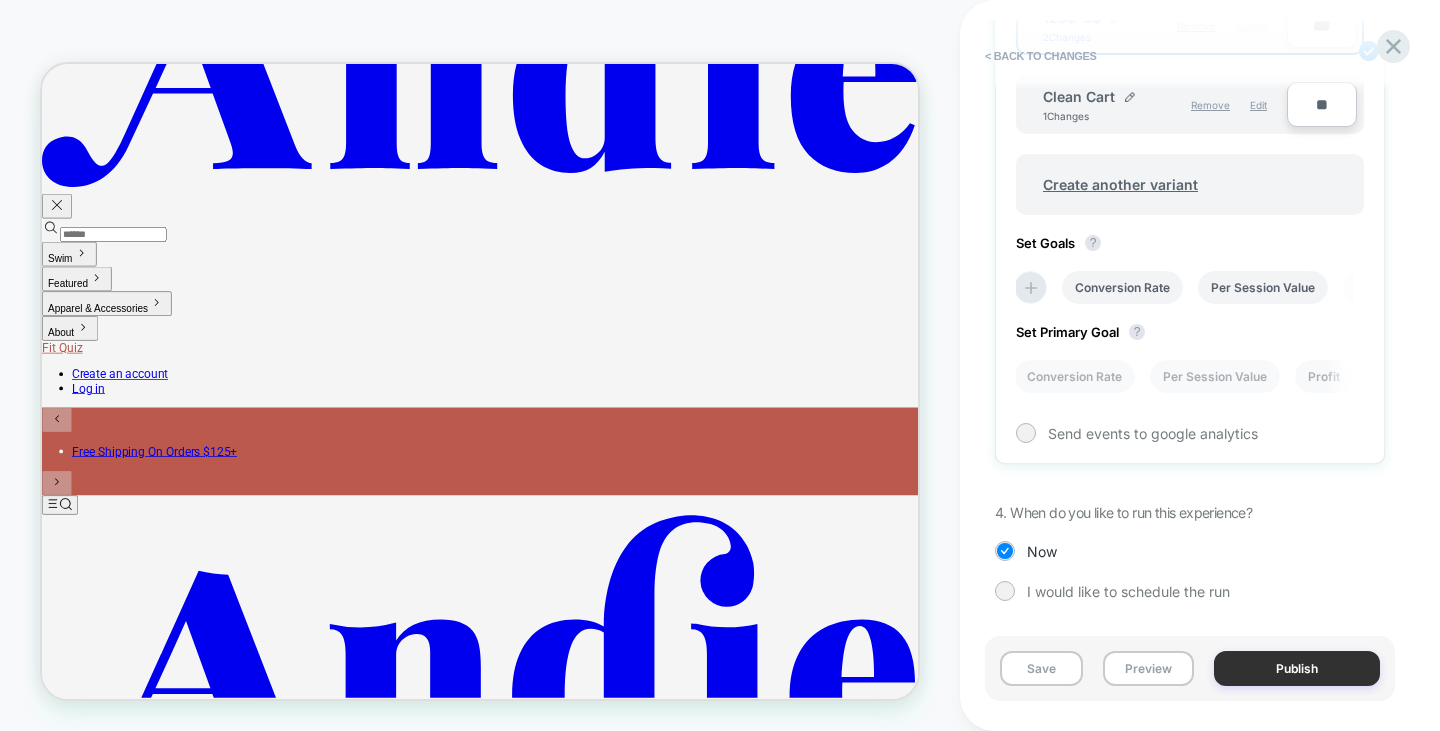 click on "Publish" at bounding box center (1297, 668) 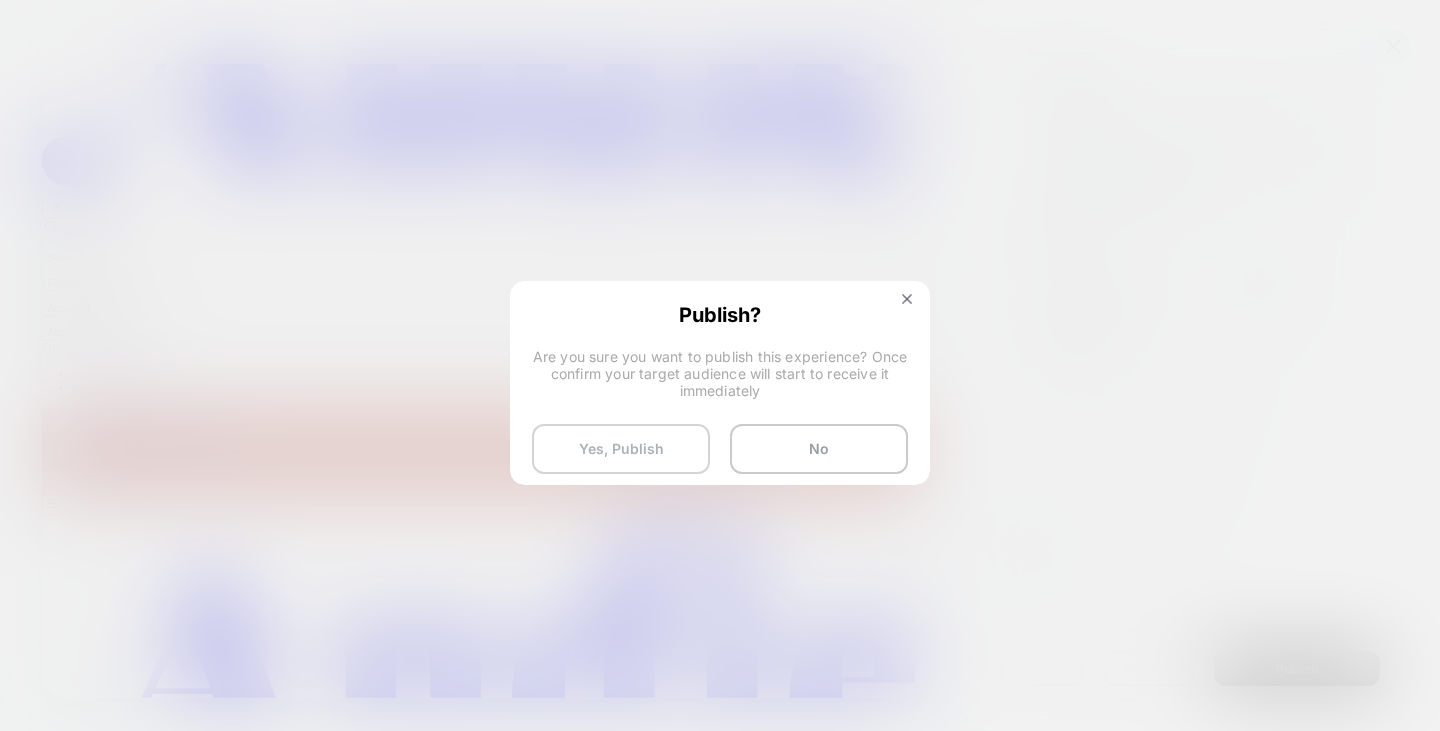 click on "Yes, Publish" at bounding box center (621, 449) 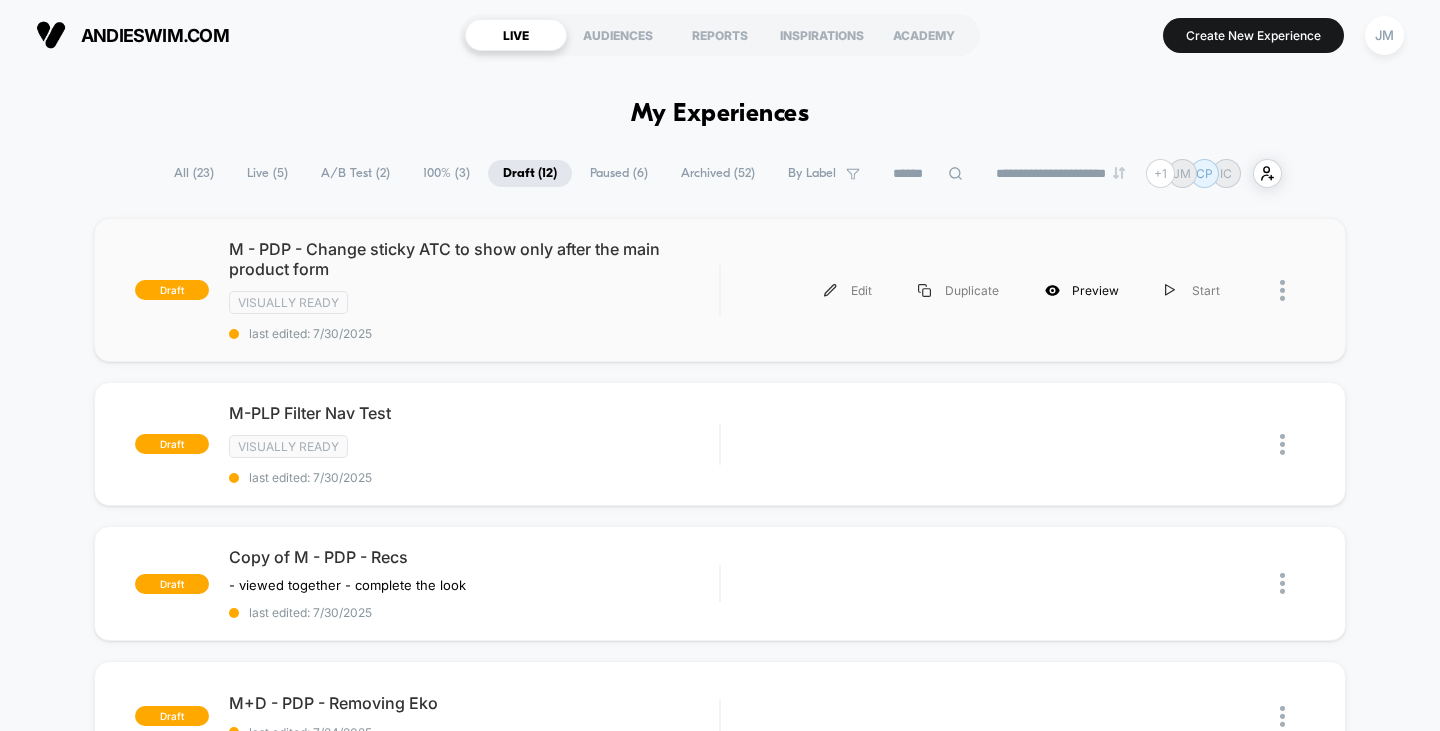 click 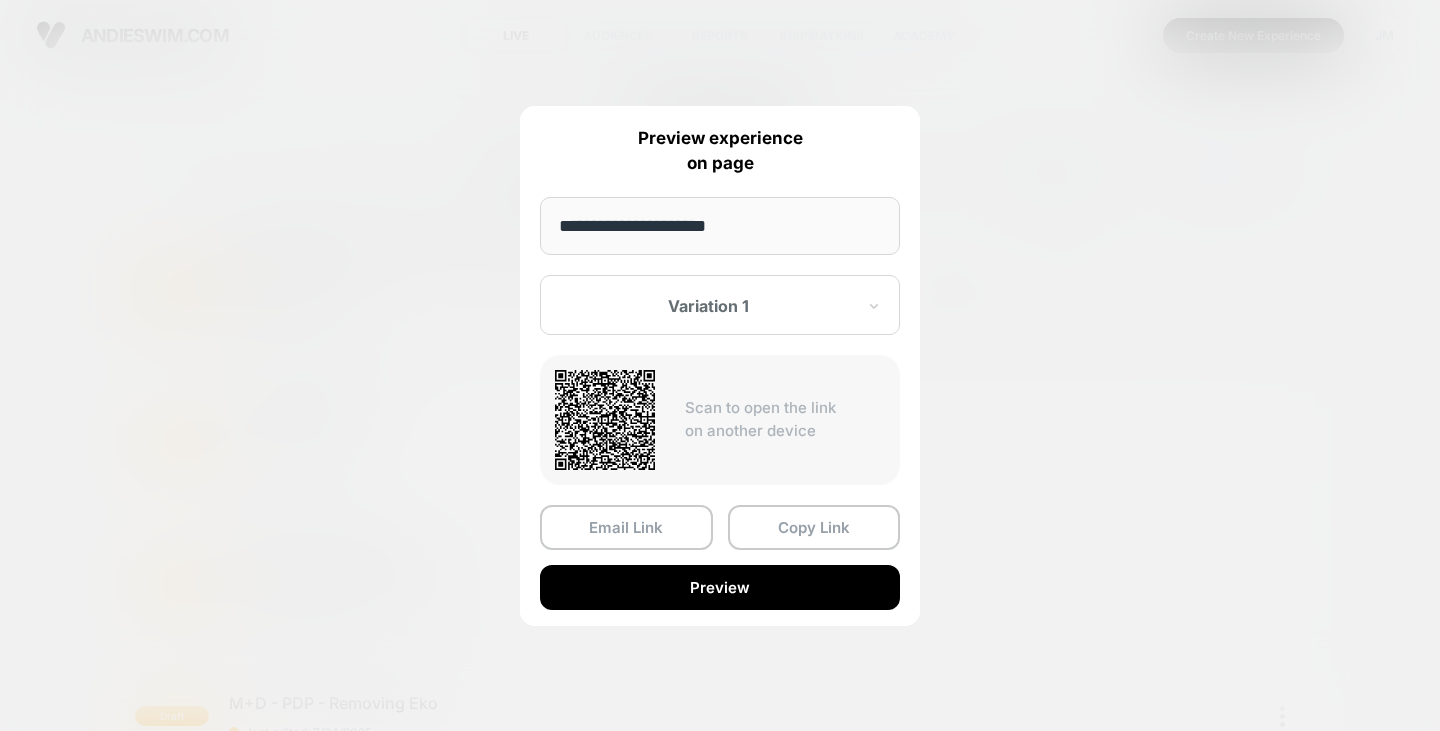 click at bounding box center [720, 365] 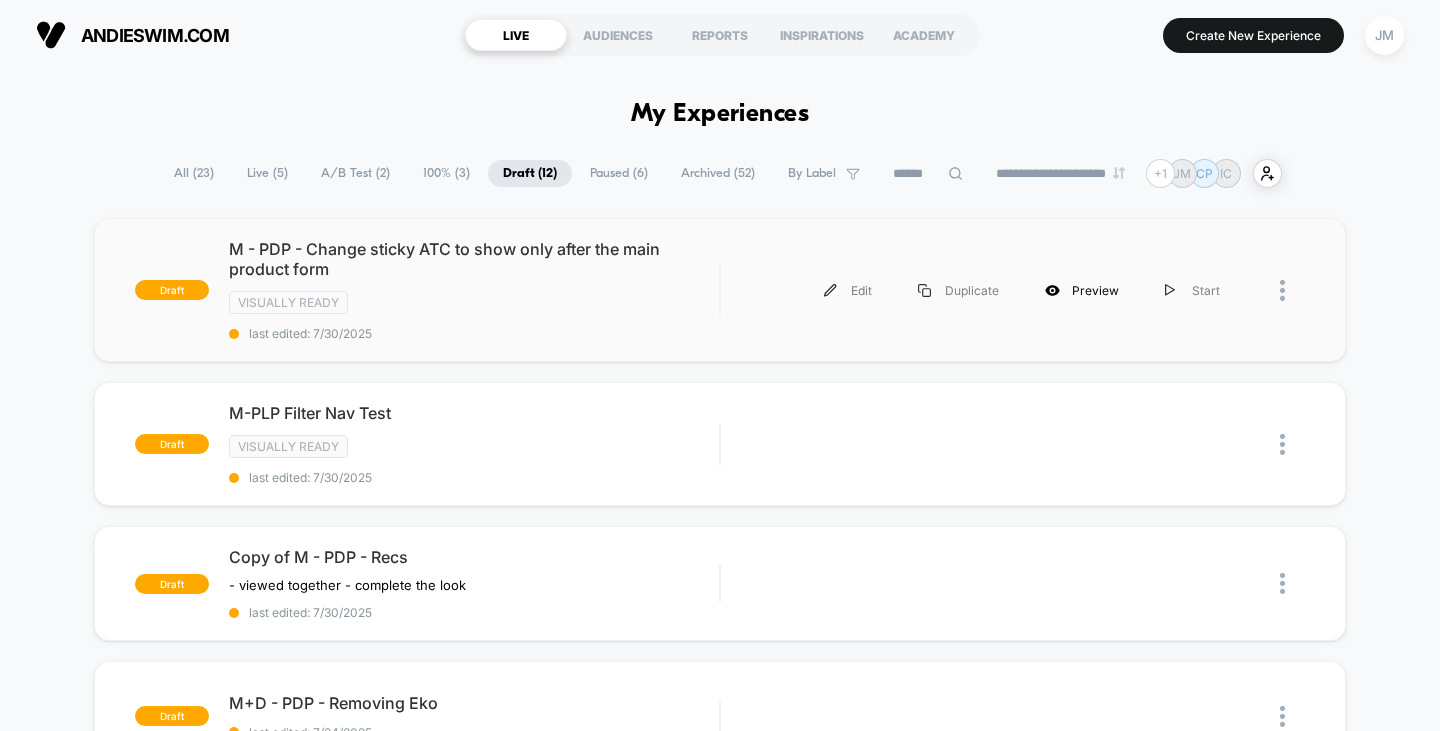 click on "Preview" at bounding box center (1082, 290) 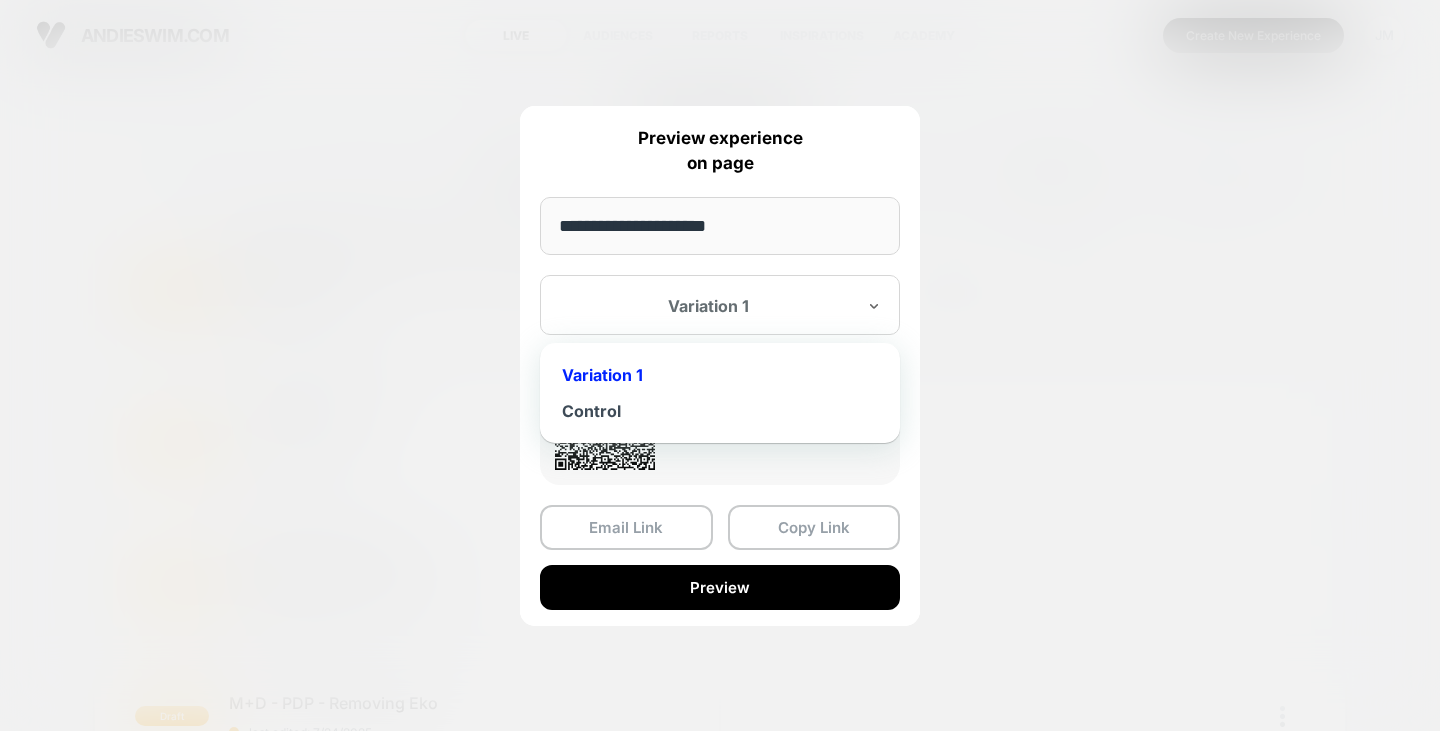 click on "Variation 1" at bounding box center [708, 306] 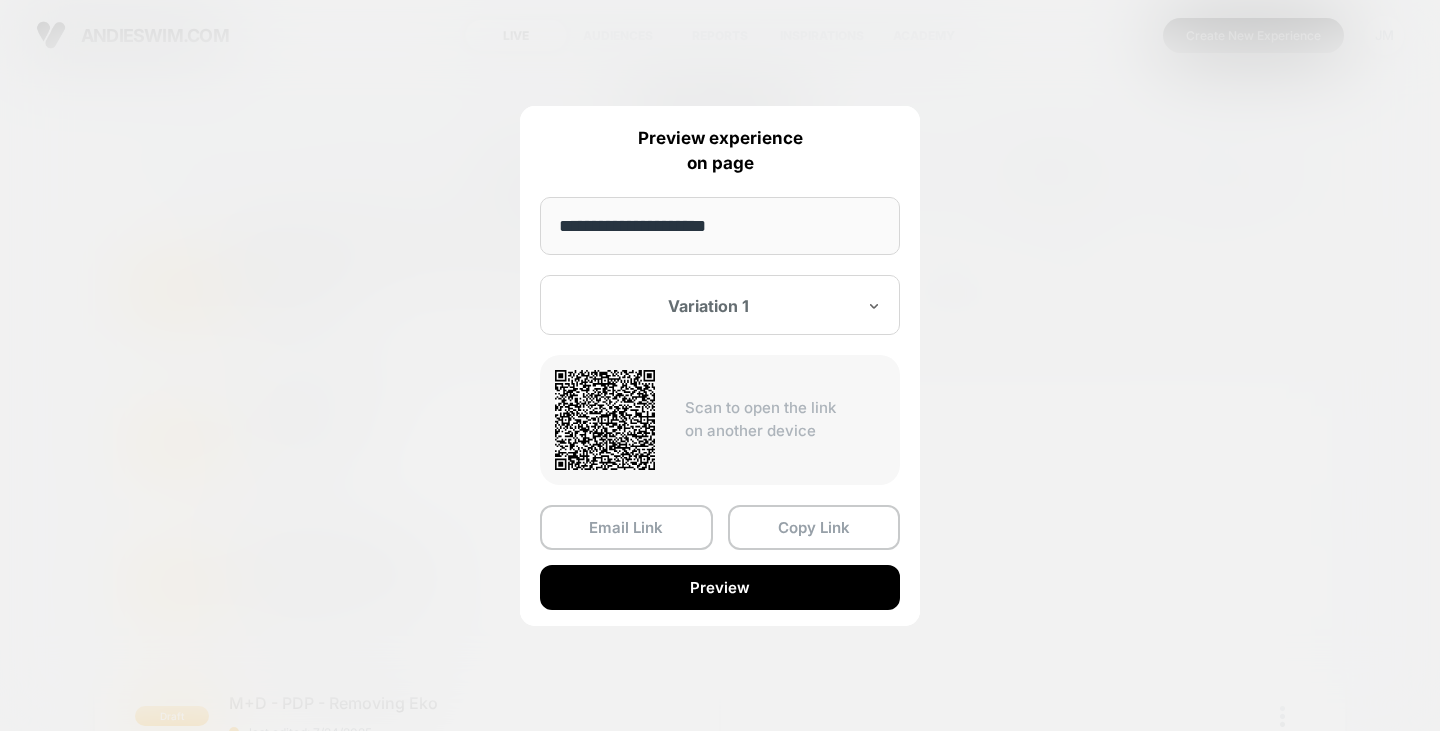 click at bounding box center (720, 365) 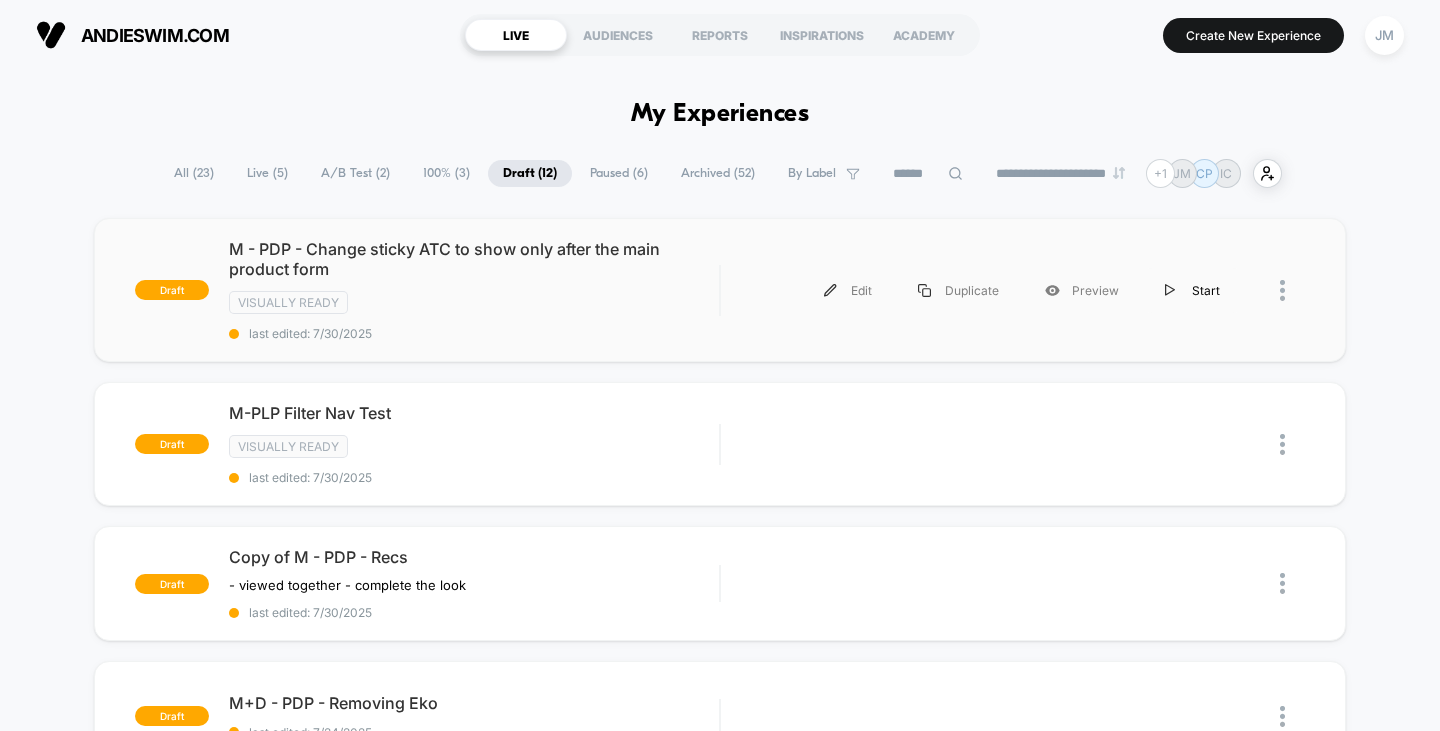 click on "Start" at bounding box center [1192, 290] 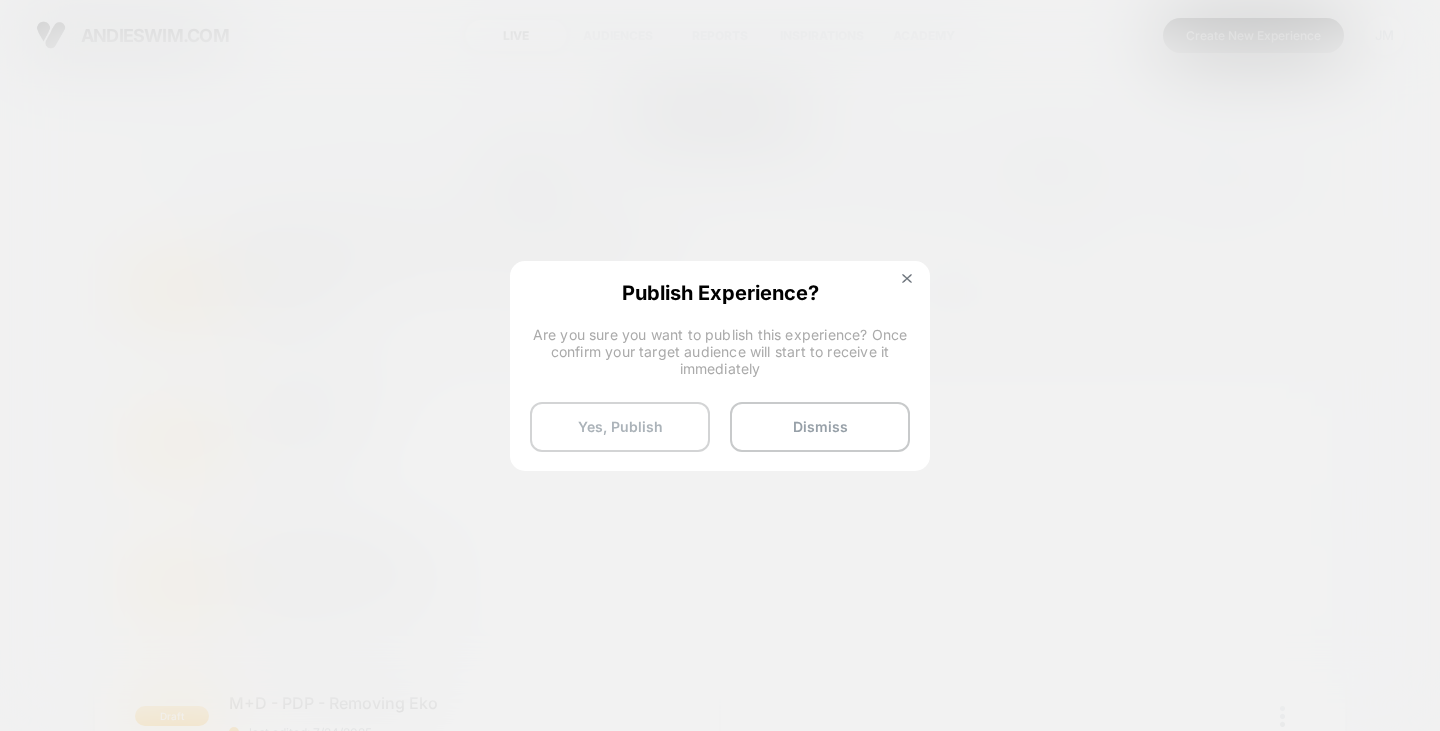 click on "Yes, Publish" at bounding box center (620, 427) 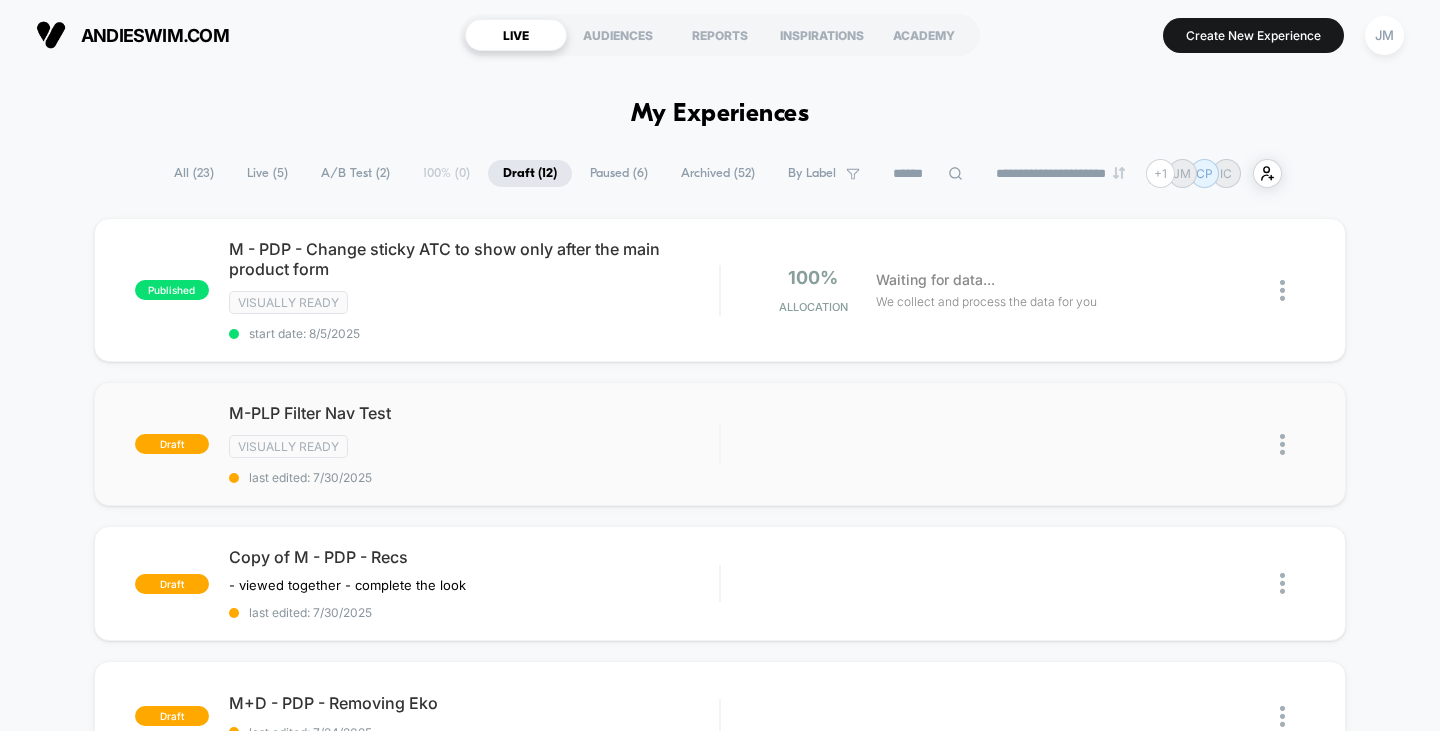click on "M-PLP Filter Nav Test Visually ready last edited: [DATE]" at bounding box center [474, 444] 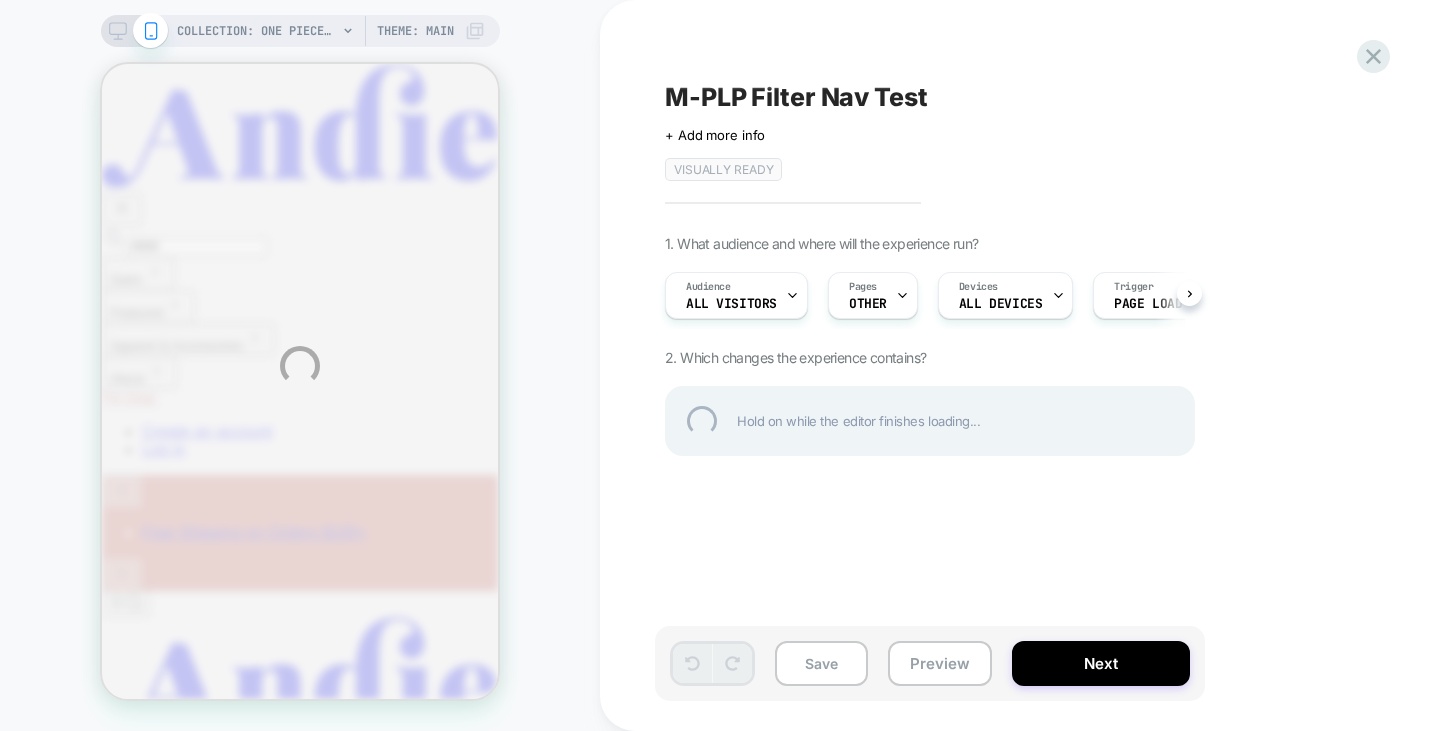 scroll, scrollTop: 0, scrollLeft: 0, axis: both 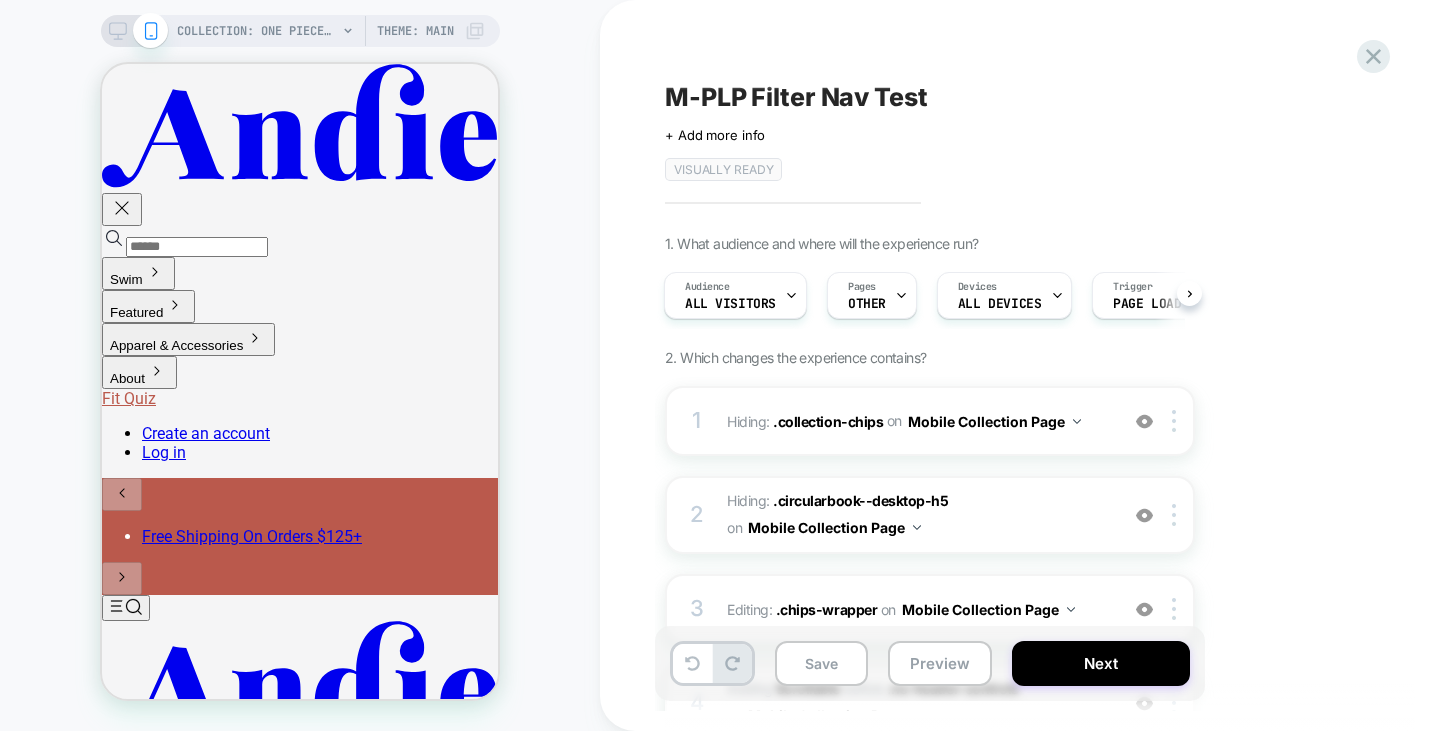 click on "1. What audience and where will the experience run? Audience All Visitors Pages OTHER Devices ALL DEVICES Trigger Page Load 2. Which changes the experience contains? 1 Hiding :   .collection-chips .collection-chips   on Mobile Collection Page Add Before Add After Copy CSS Selector Rename Copy to   Desktop Target   All Devices Delete 2 Hiding :   .circularbook--desktop-h5 .circularbook--desktop-h5   on Mobile Collection Page Add Before Add After Copy CSS Selector Rename Copy to   Desktop Target   All Devices Delete 3 Editing :   .chips-wrapper .chips-wrapper   on Mobile Collection Page Add Before Add After Delete 4 #_loomi_addon_1752173834763 Adding   Scrollable   BEFORE .ns-header-controls .ns-header-controls   on Mobile Collection Page Add Before Add After Duplicate Replace Position Copy CSS Selector Copy Widget Id Rename Copy to   Desktop Target   All Devices Delete Hover on a section in order to edit or  Add  new" at bounding box center (1030, 558) 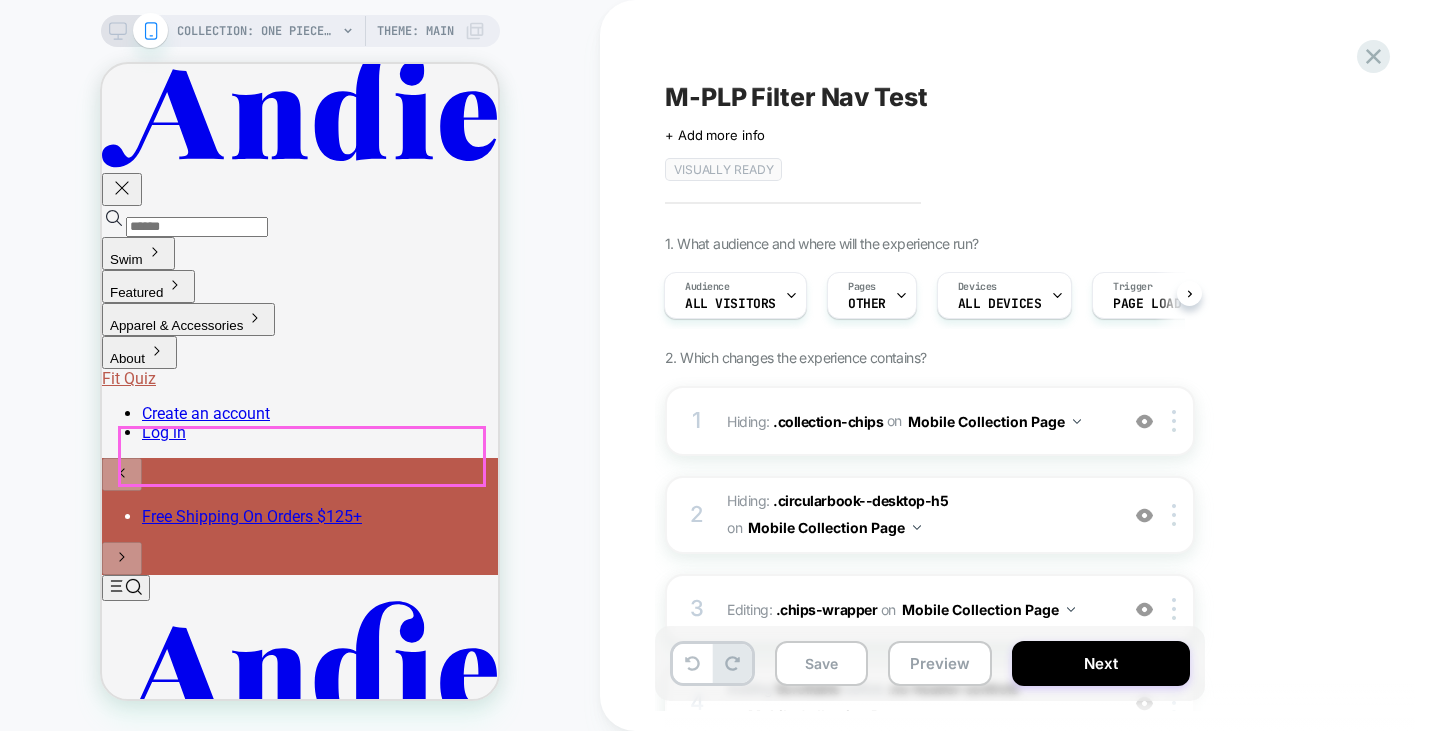 scroll, scrollTop: 0, scrollLeft: 0, axis: both 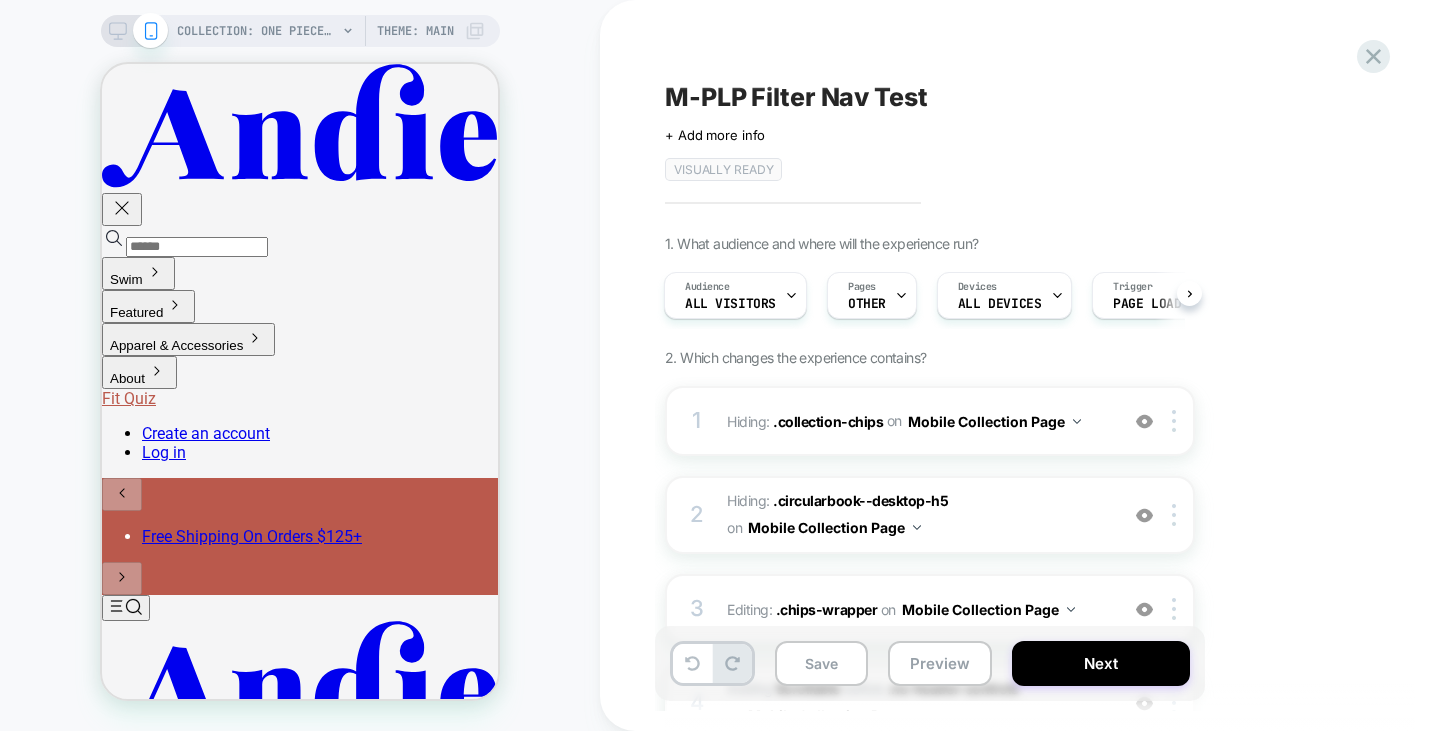 click 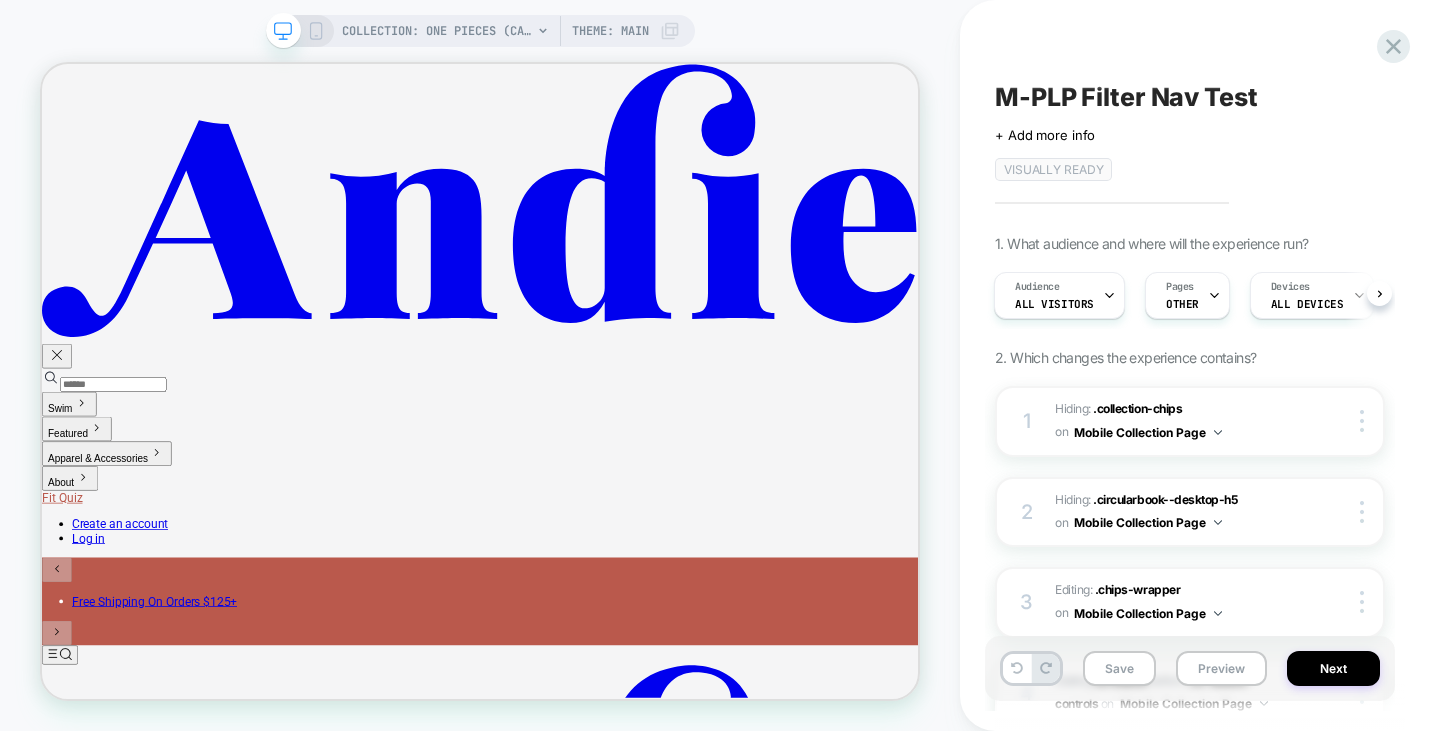 scroll, scrollTop: 0, scrollLeft: 0, axis: both 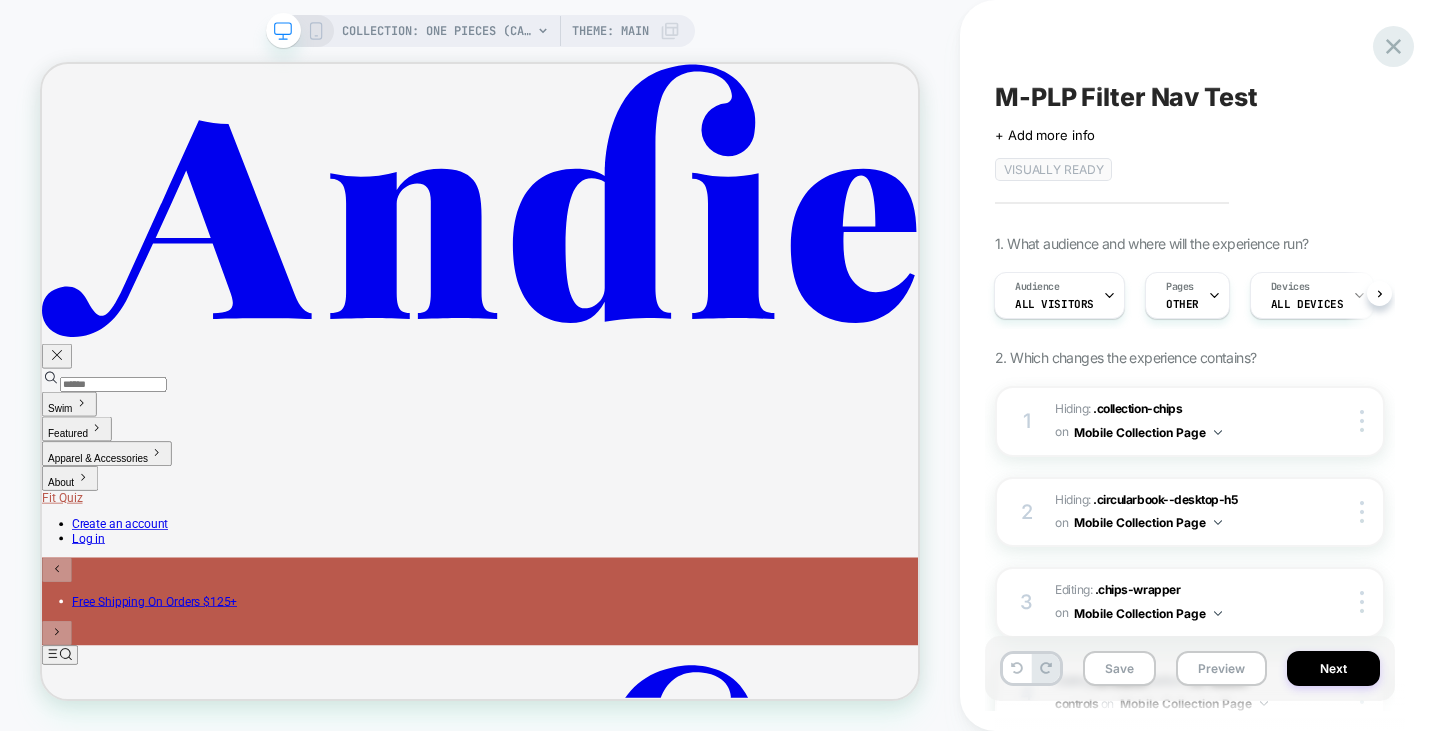 click 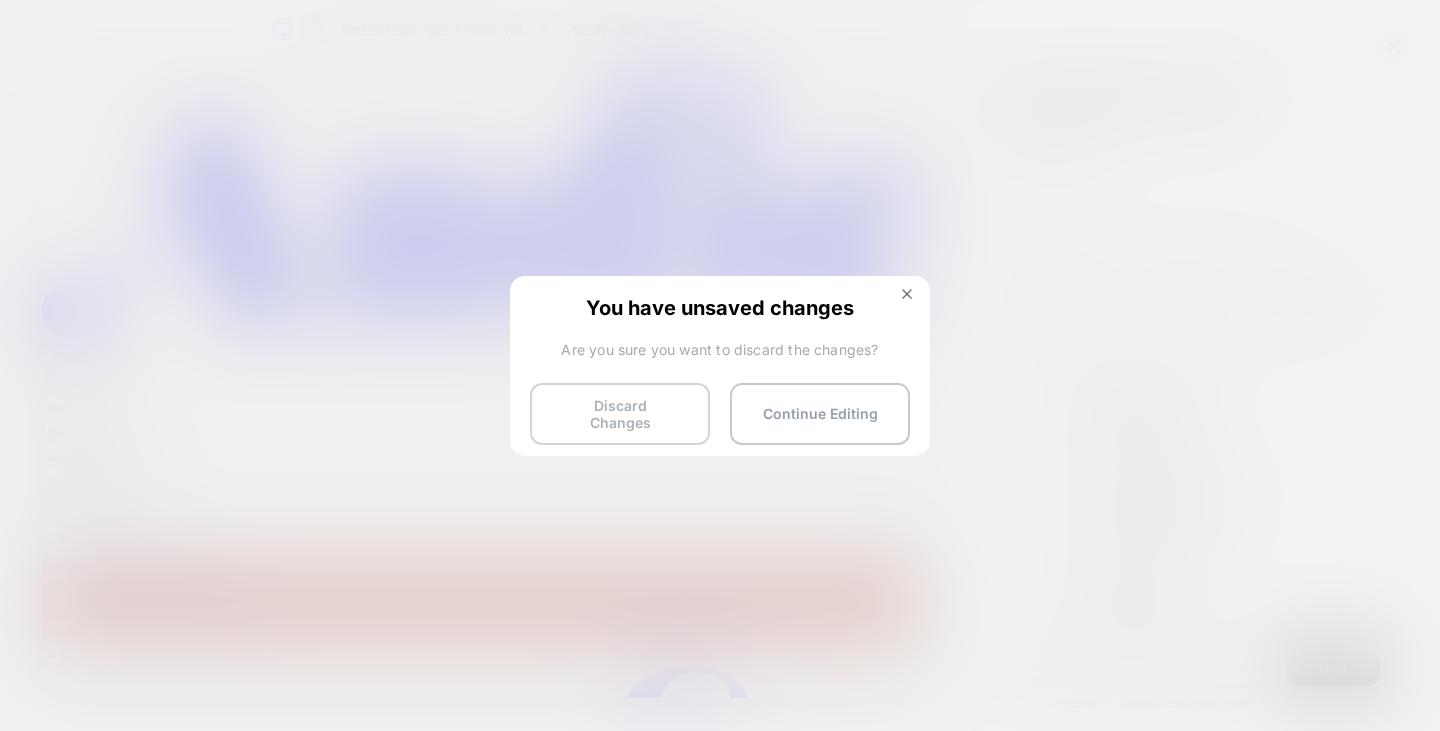 click on "Discard Changes" at bounding box center (620, 414) 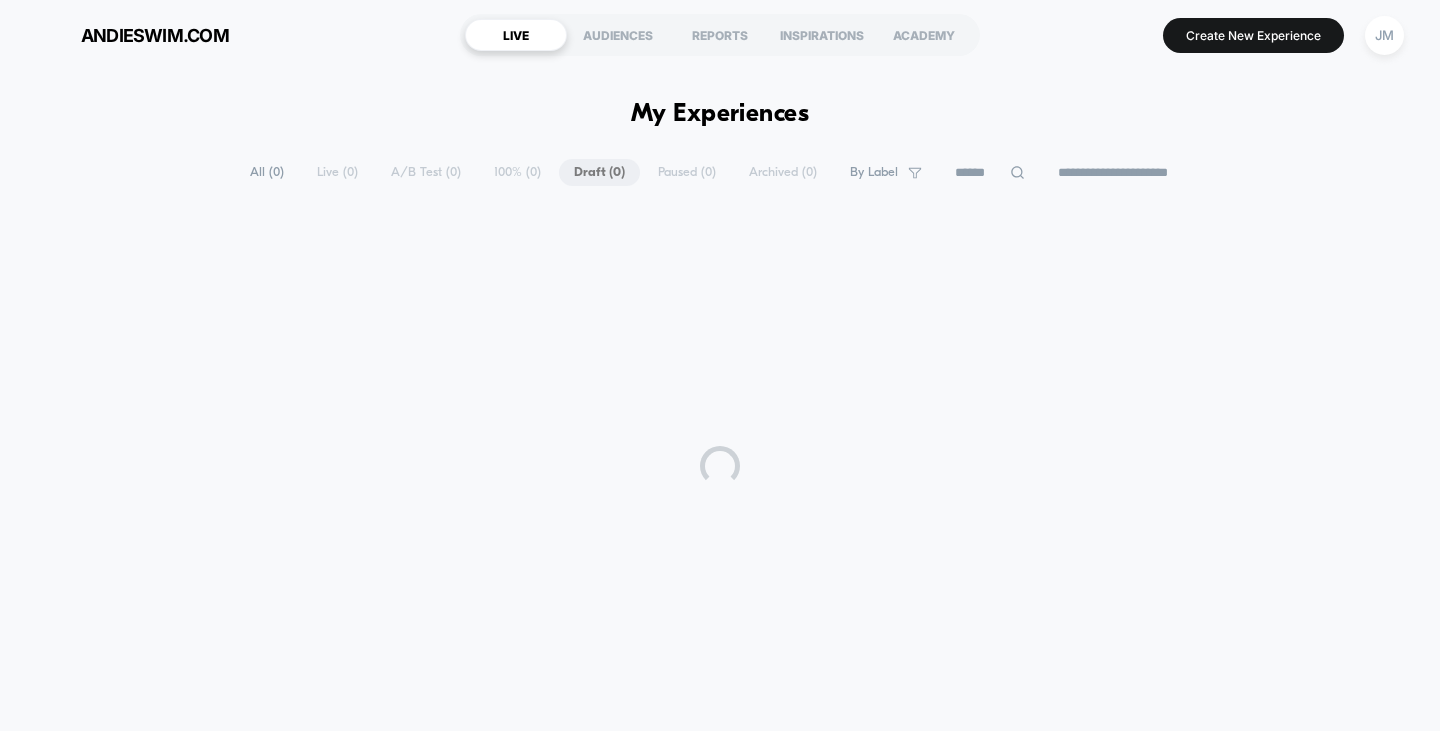 scroll, scrollTop: 0, scrollLeft: 0, axis: both 